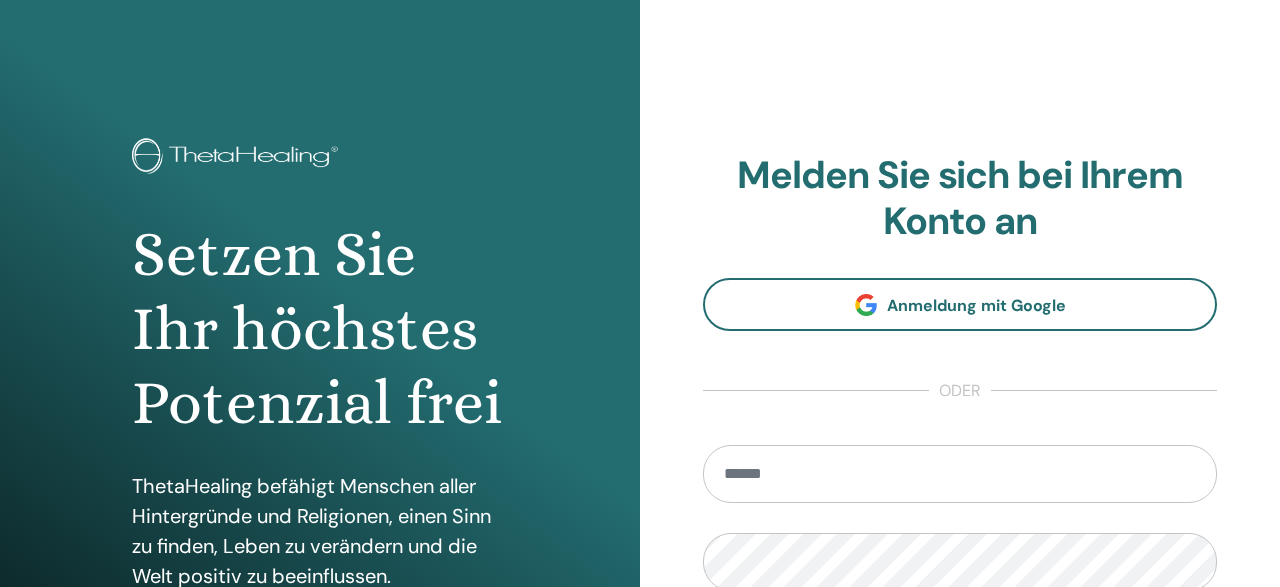 scroll, scrollTop: 0, scrollLeft: 0, axis: both 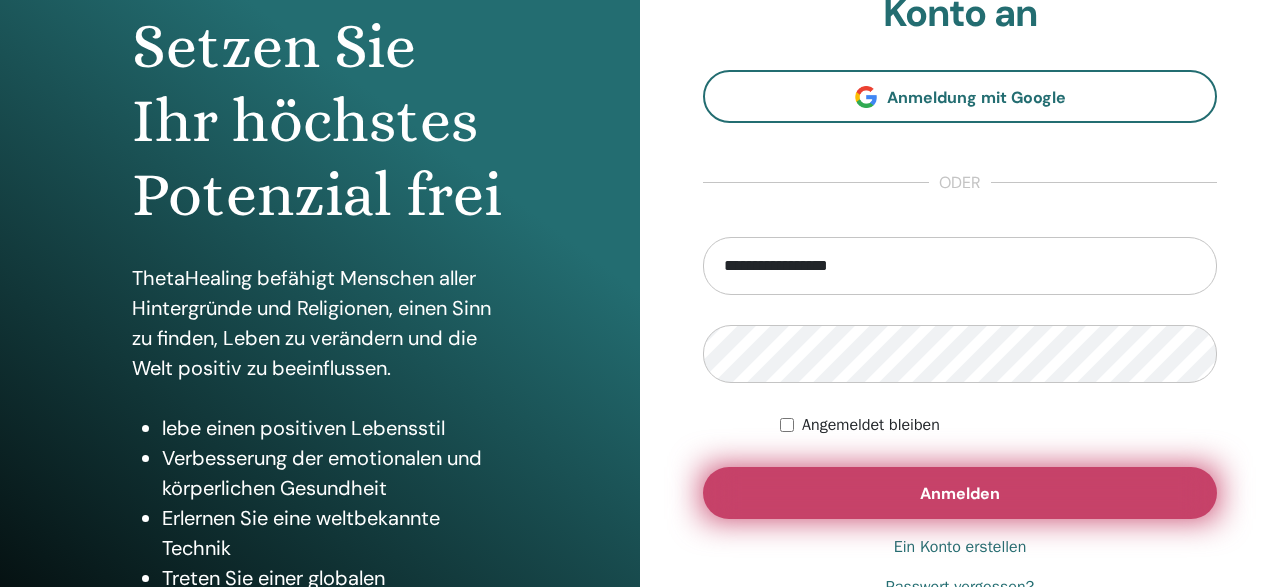 type on "**********" 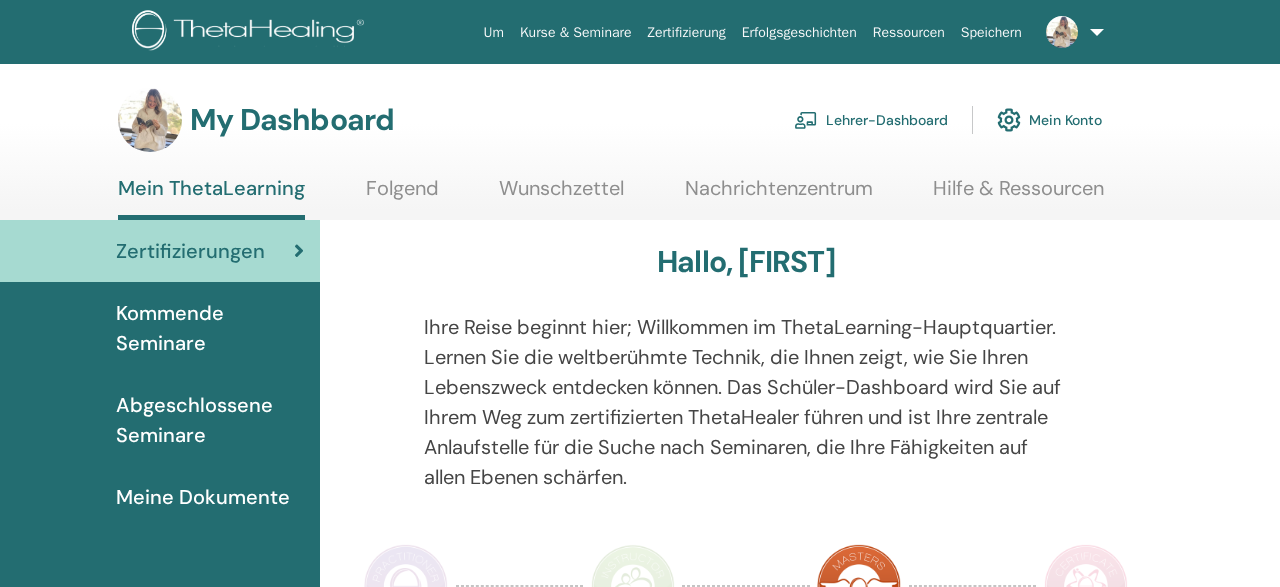 scroll, scrollTop: 0, scrollLeft: 0, axis: both 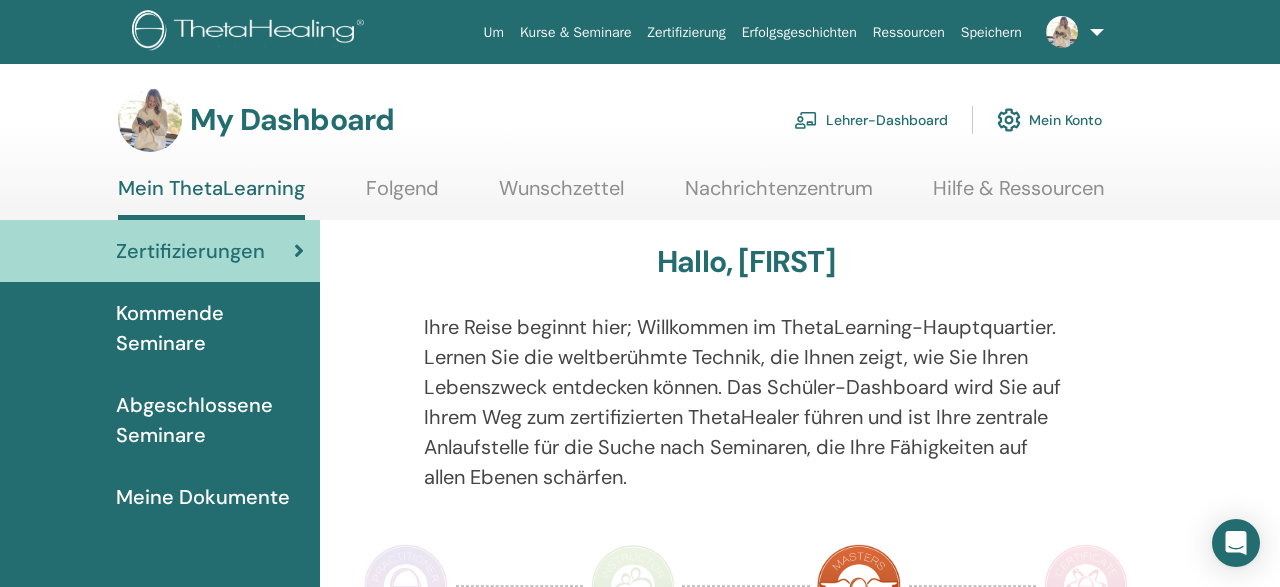 click on "Lehrer-Dashboard" at bounding box center (871, 120) 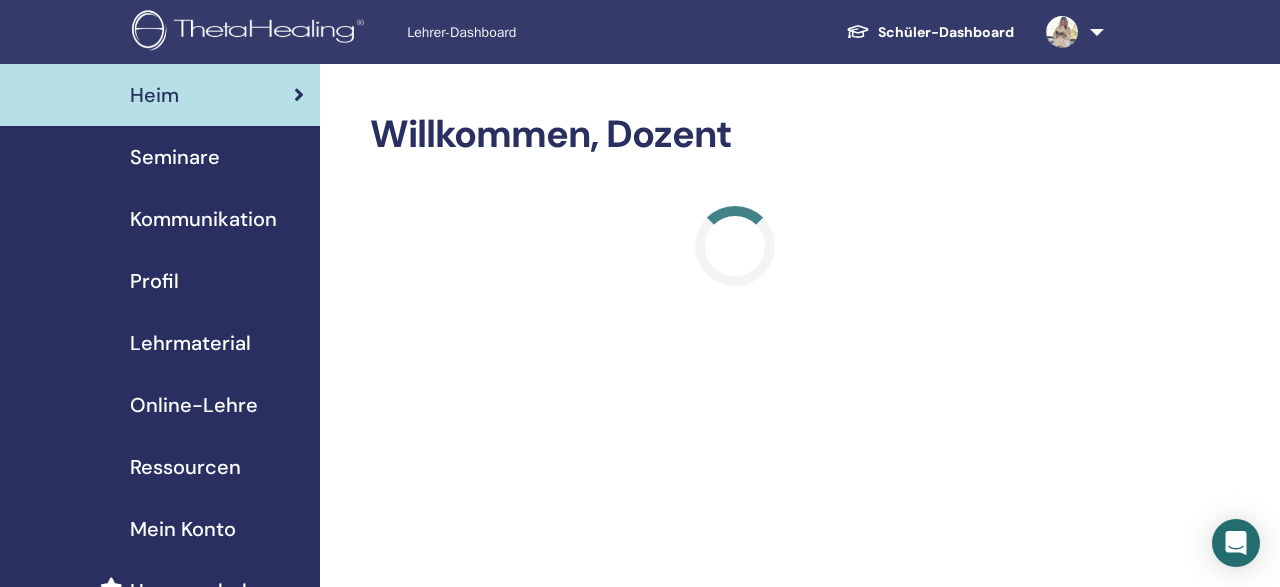 scroll, scrollTop: 0, scrollLeft: 0, axis: both 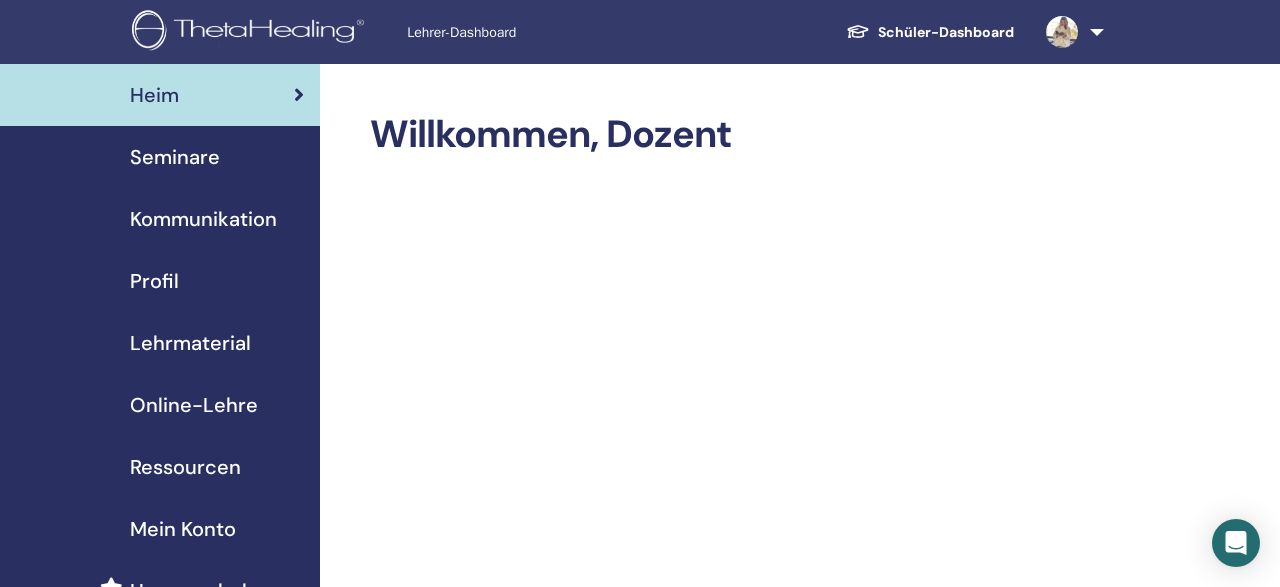 click on "Online-Lehre" at bounding box center [194, 405] 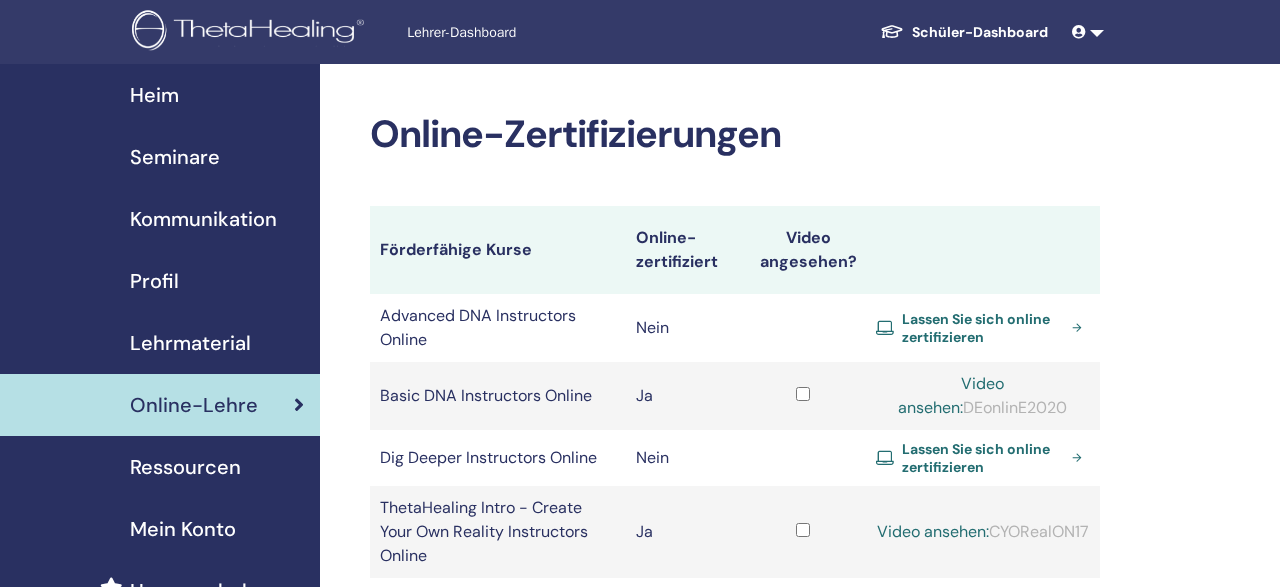scroll, scrollTop: 0, scrollLeft: 0, axis: both 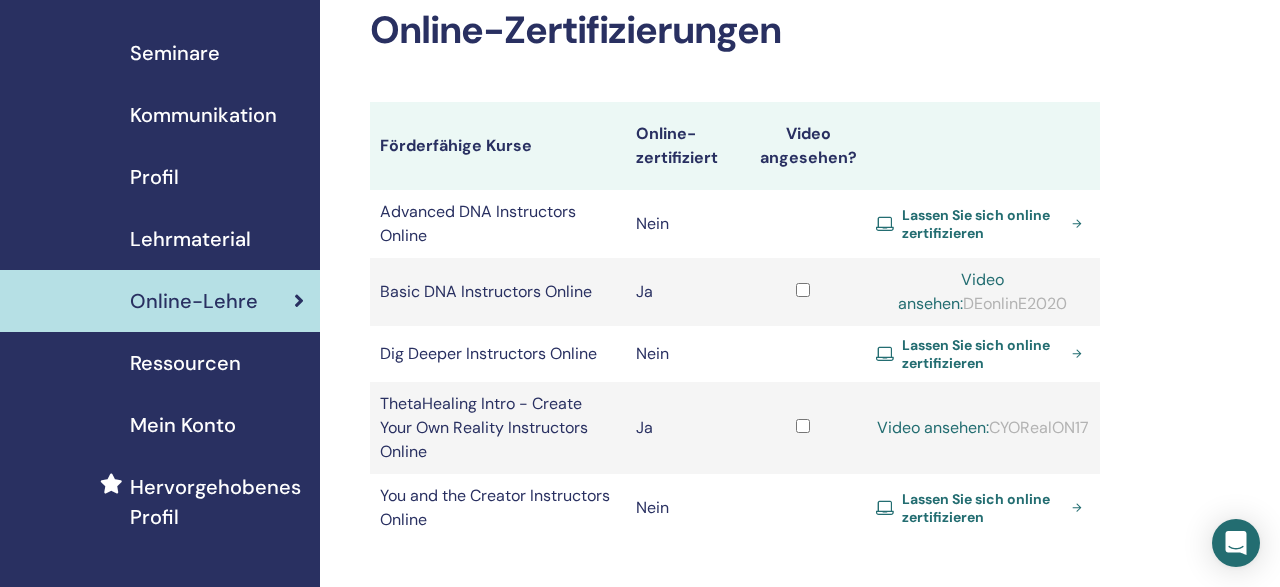 click on "Seminare" at bounding box center (175, 53) 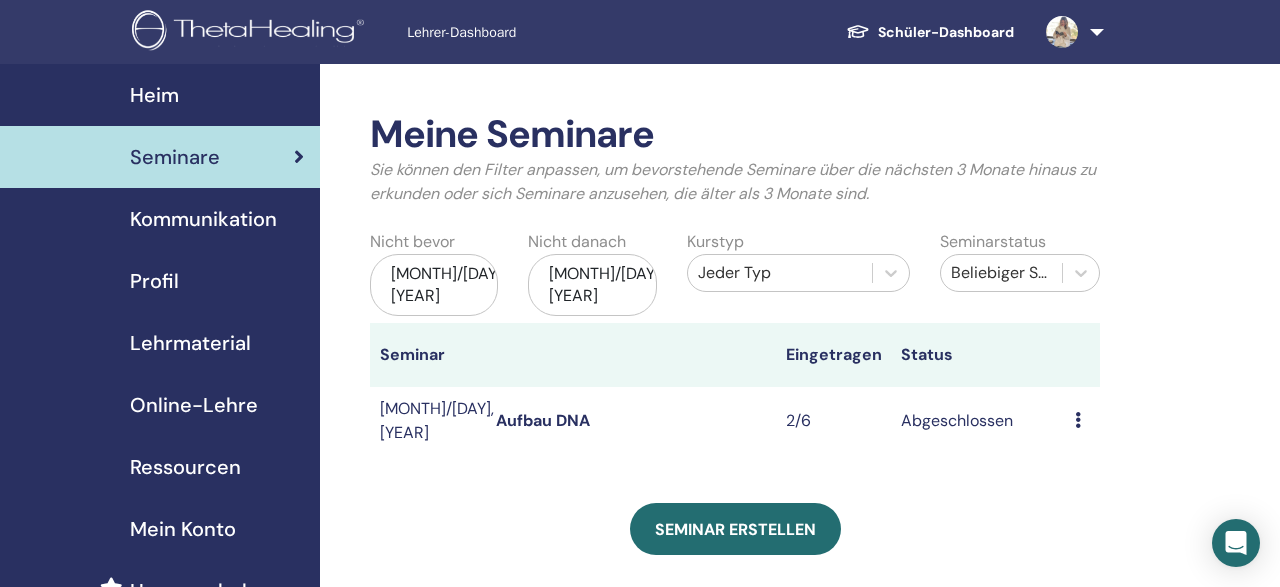scroll, scrollTop: 0, scrollLeft: 0, axis: both 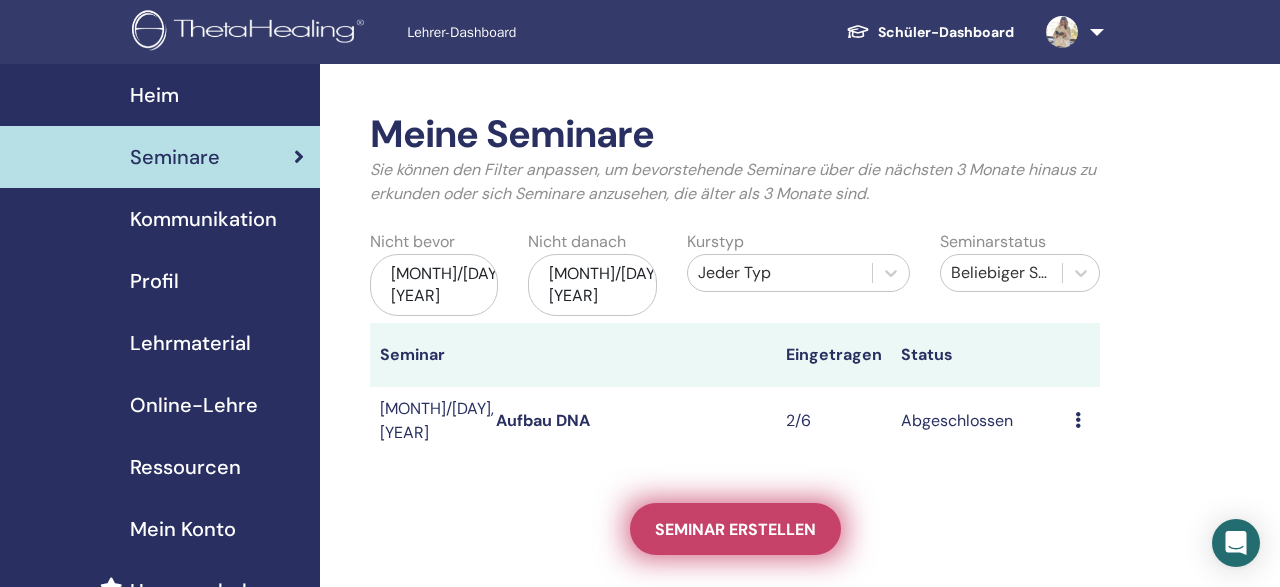 click on "Seminar erstellen" at bounding box center (735, 529) 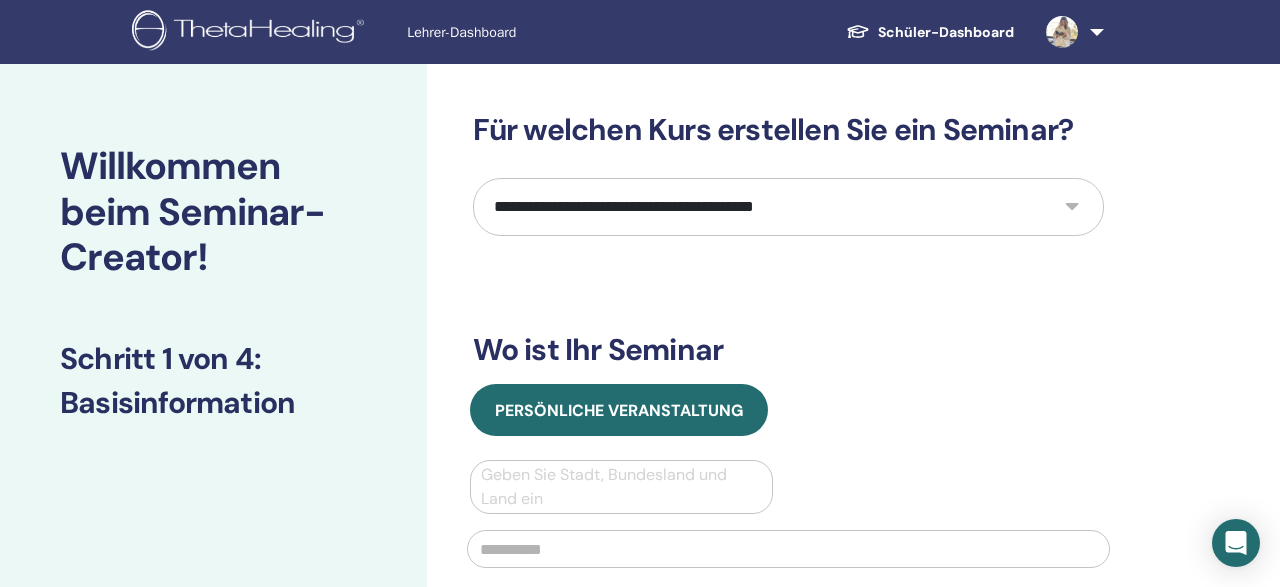 scroll, scrollTop: 0, scrollLeft: 0, axis: both 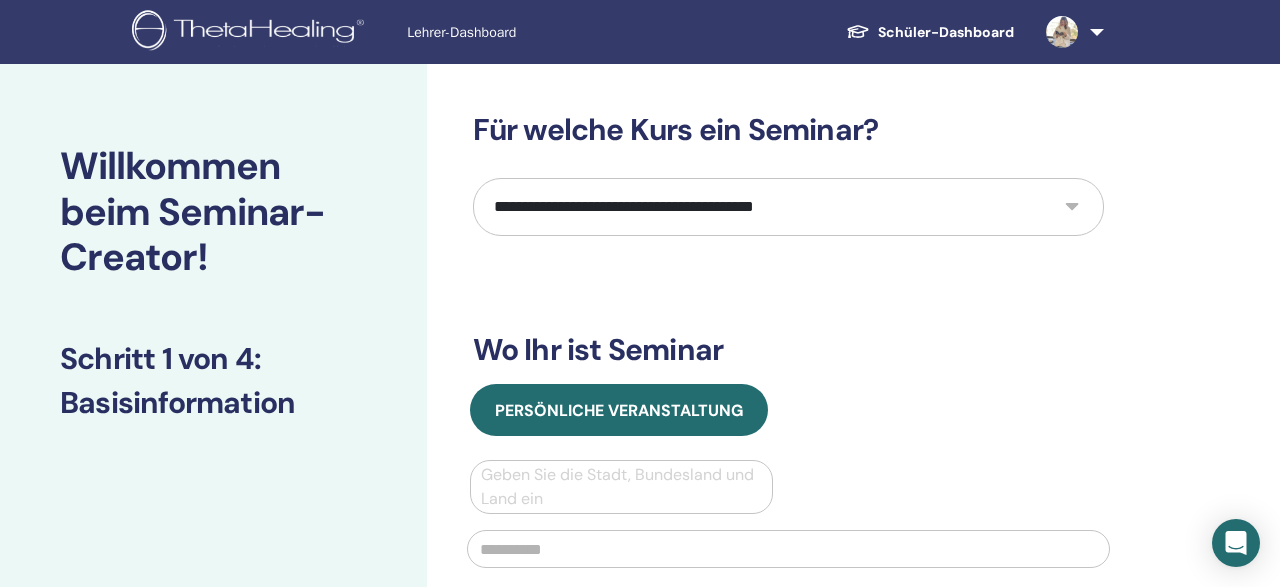 click on "**********" at bounding box center [788, 207] 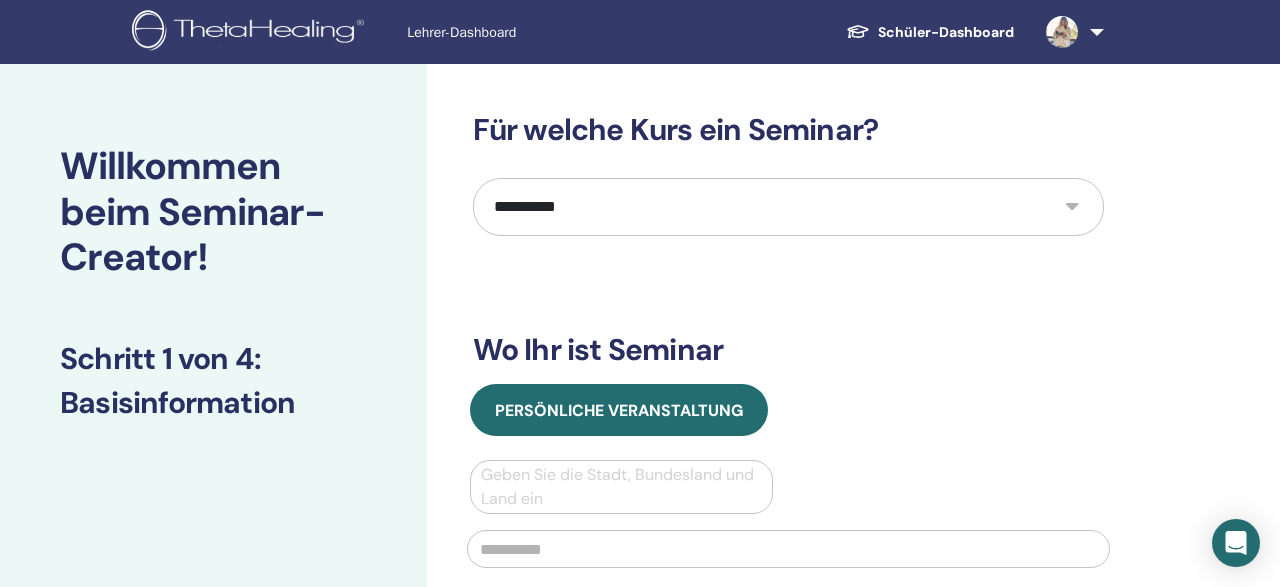 click on "**********" at bounding box center (0, 0) 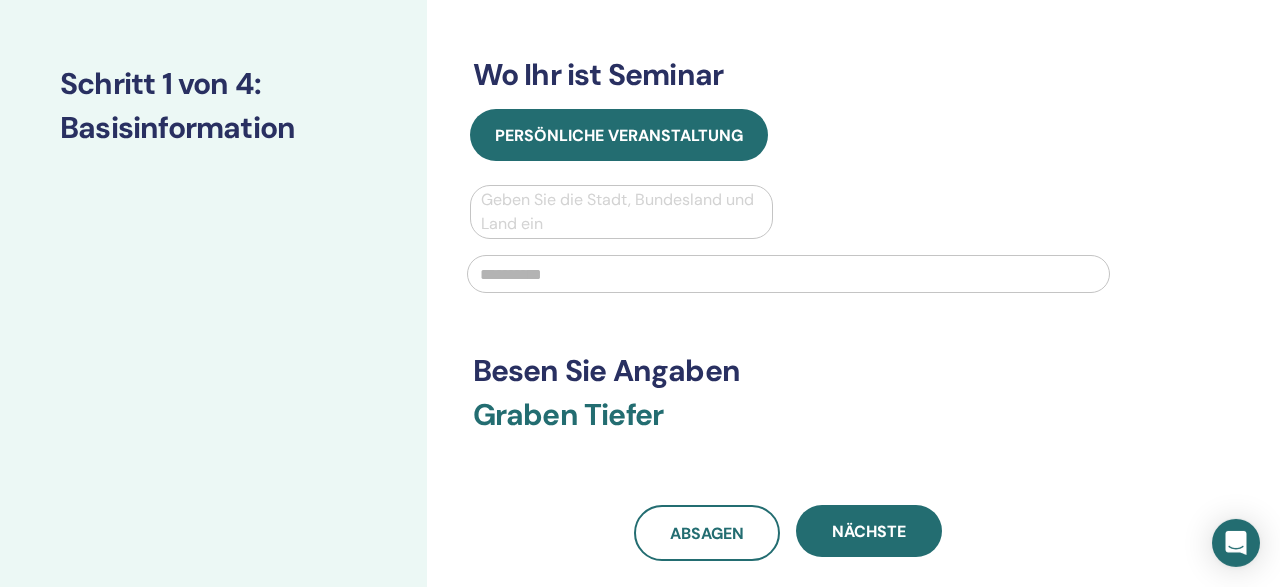 scroll, scrollTop: 294, scrollLeft: 0, axis: vertical 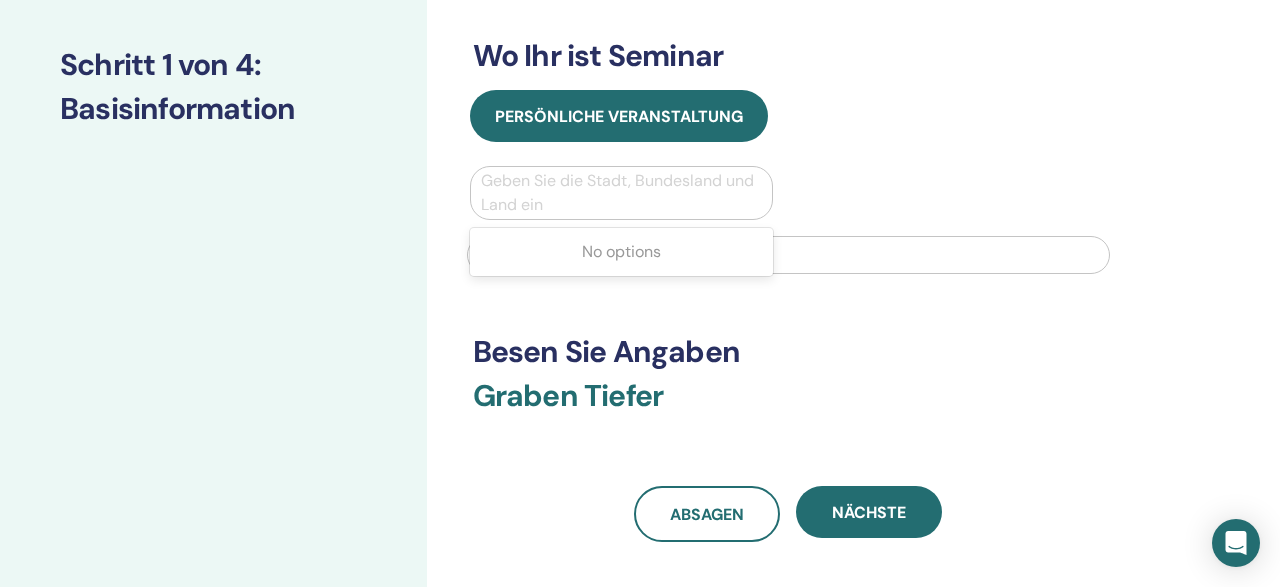 click at bounding box center [622, 193] 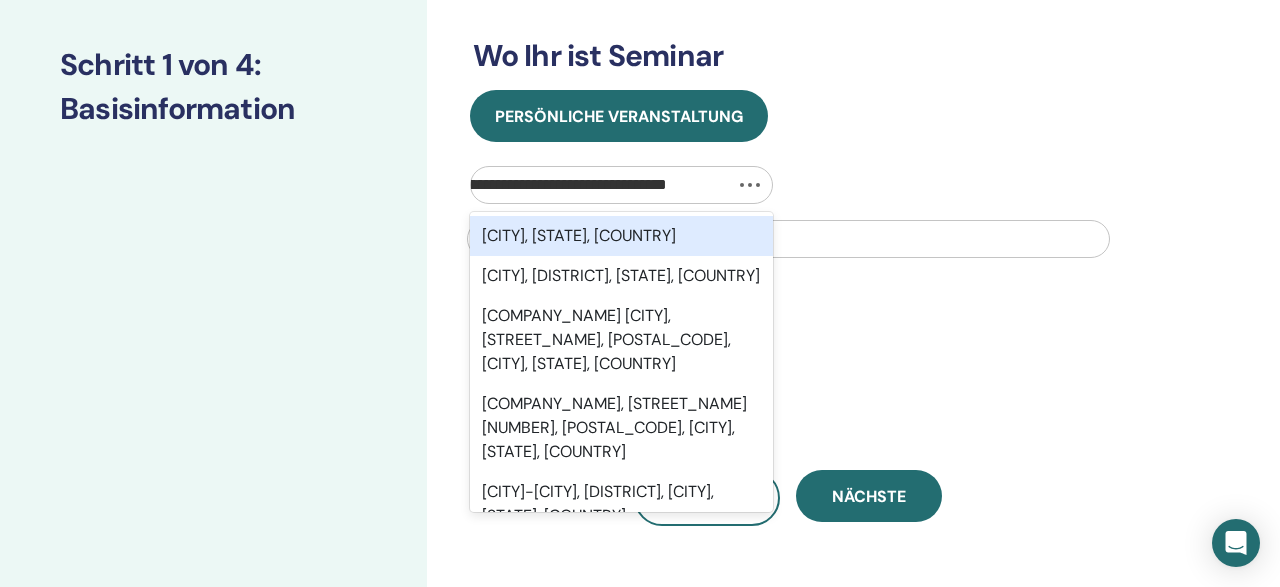 scroll, scrollTop: 0, scrollLeft: 0, axis: both 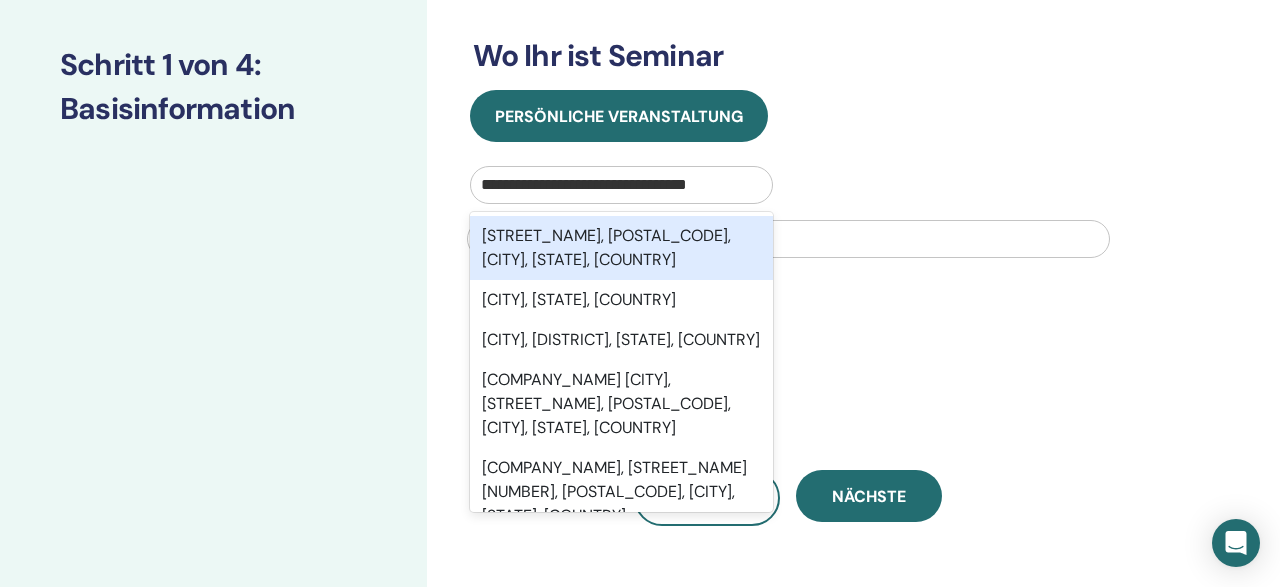 type on "**********" 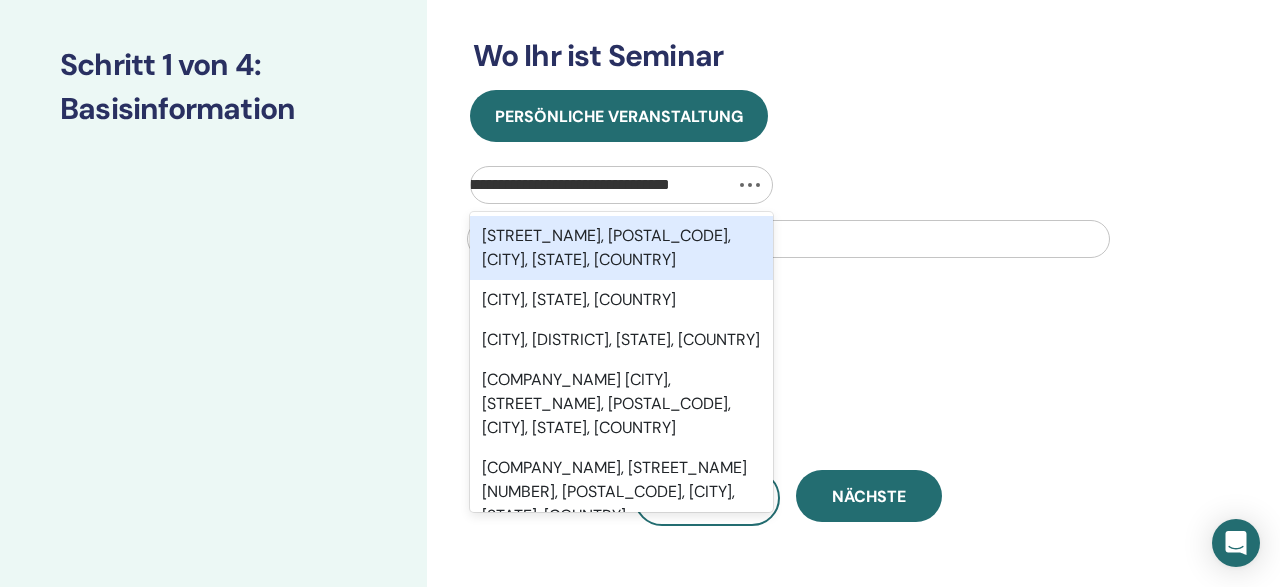 scroll, scrollTop: 0, scrollLeft: 0, axis: both 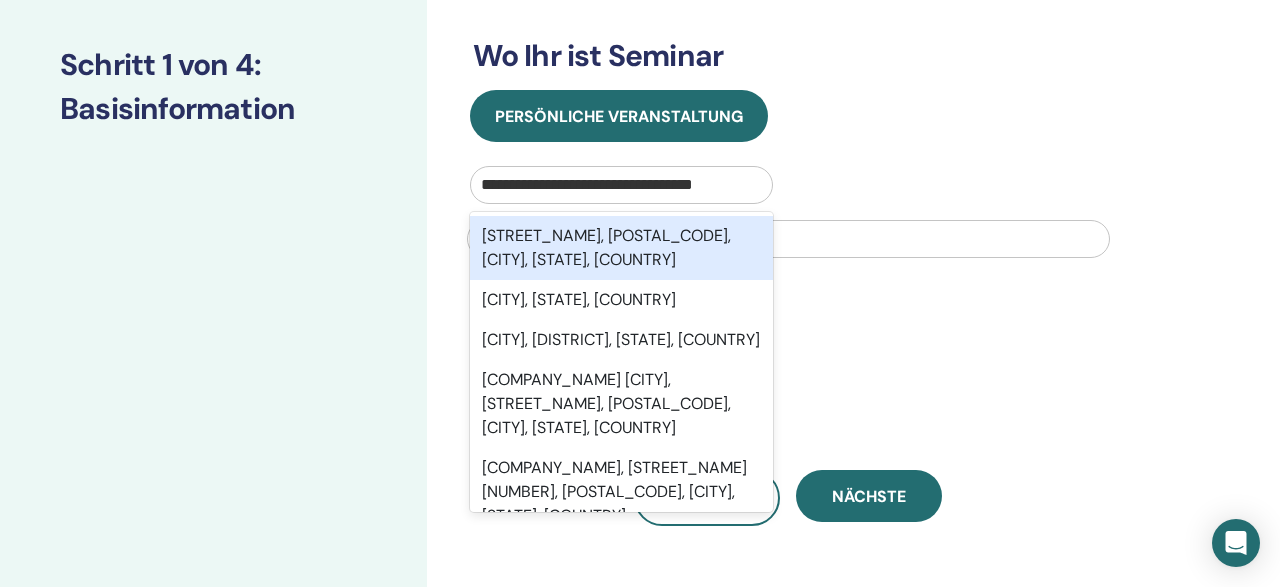 click on "[STREET_NAME], [POSTAL_CODE], [CITY], [STATE], [COUNTRY]" at bounding box center (622, 248) 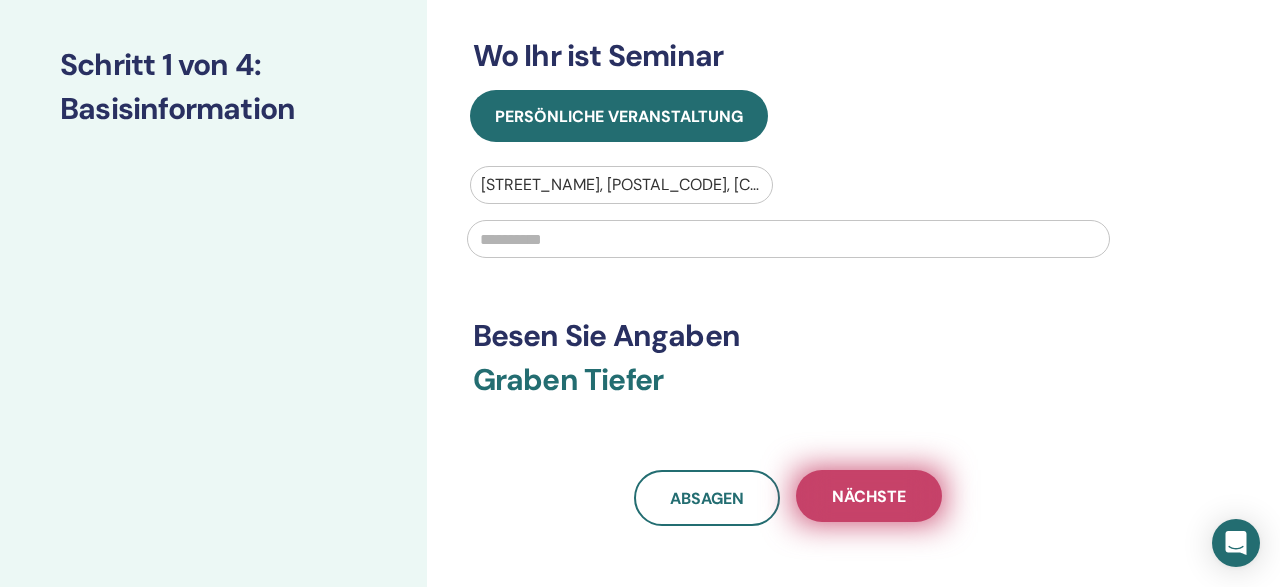 click on "Nächste" at bounding box center [869, 496] 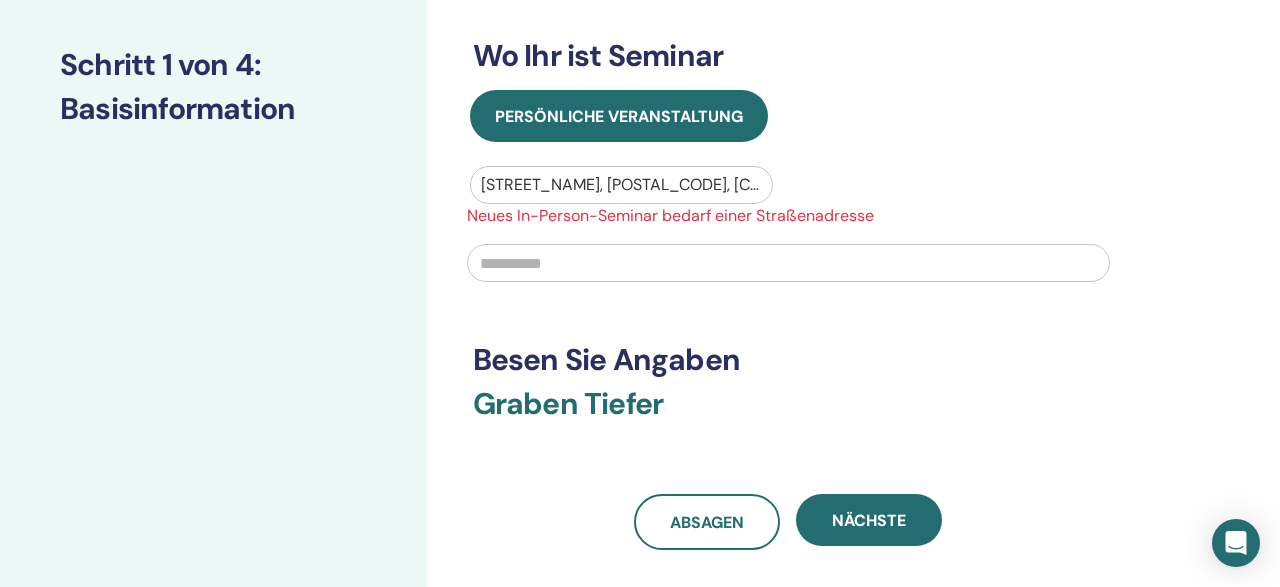 click at bounding box center (788, 263) 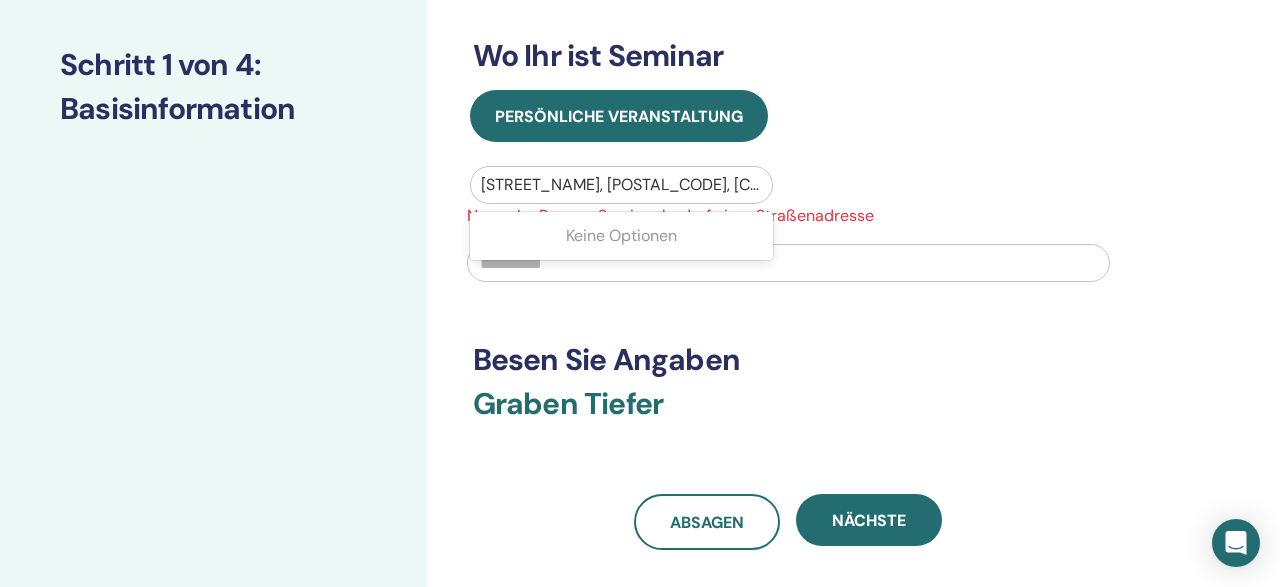 click at bounding box center [622, 185] 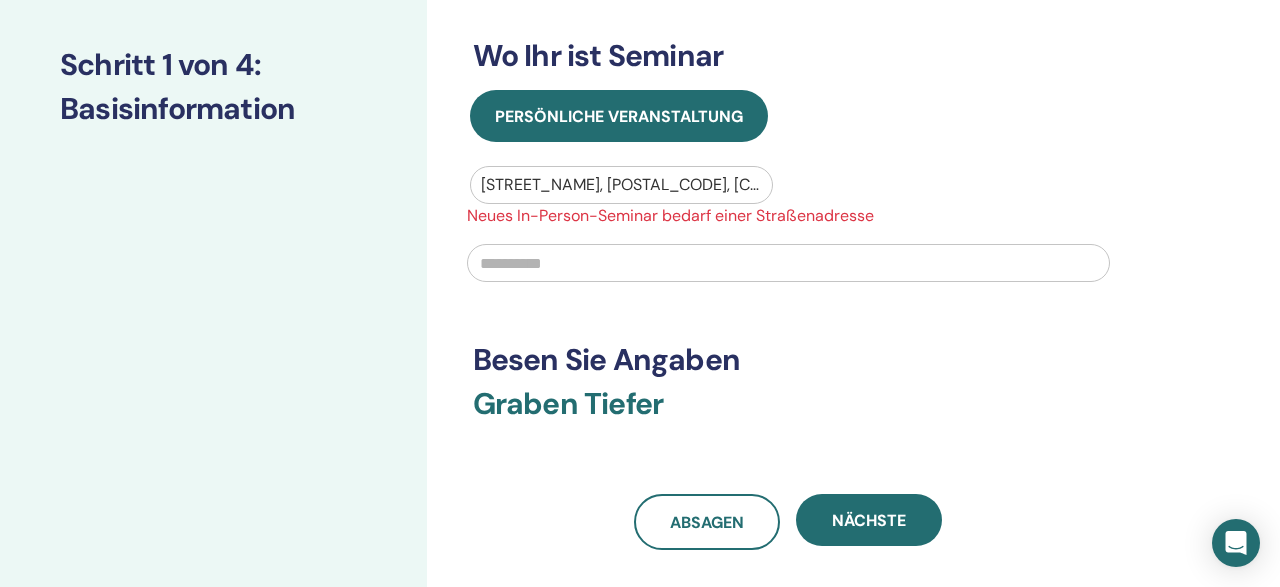 click at bounding box center (622, 185) 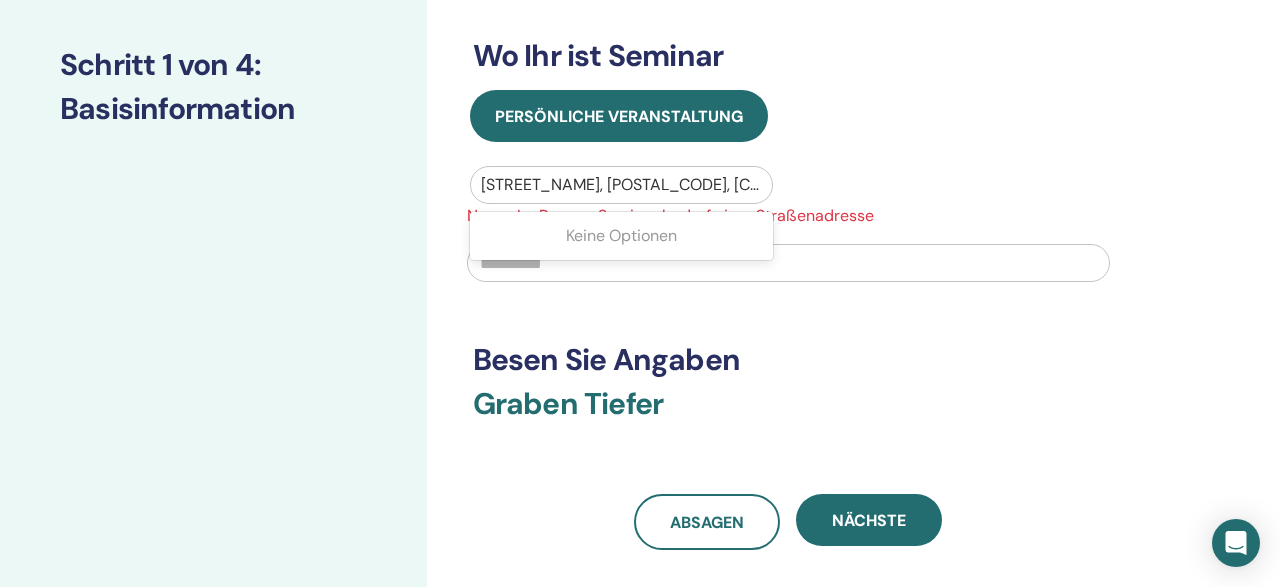 click at bounding box center (622, 185) 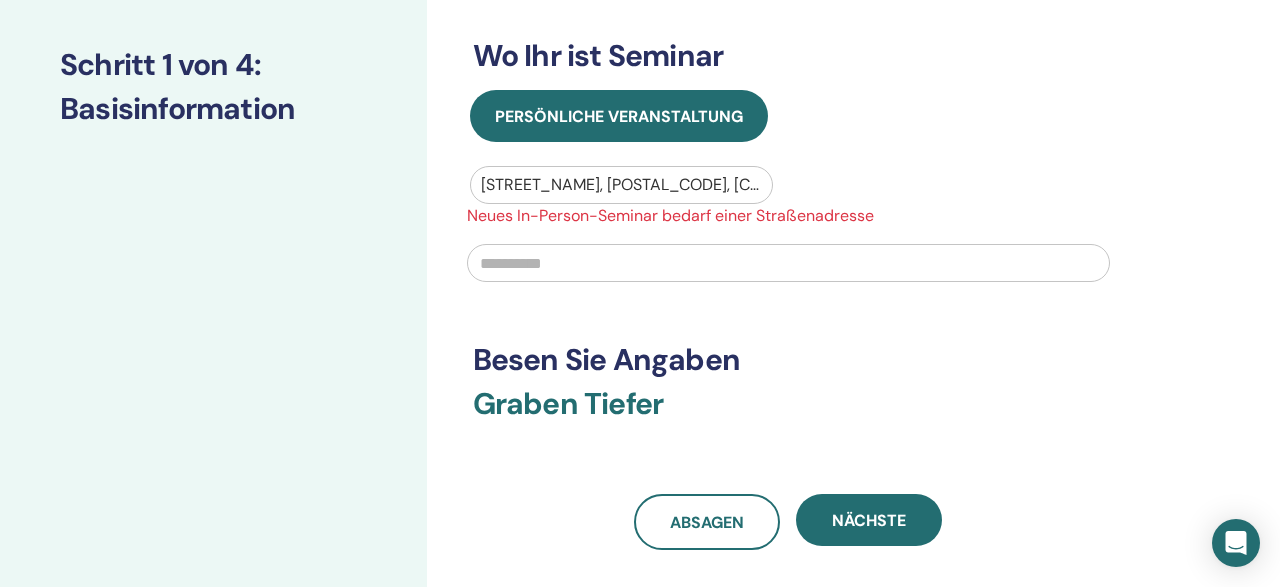 click at bounding box center (788, 263) 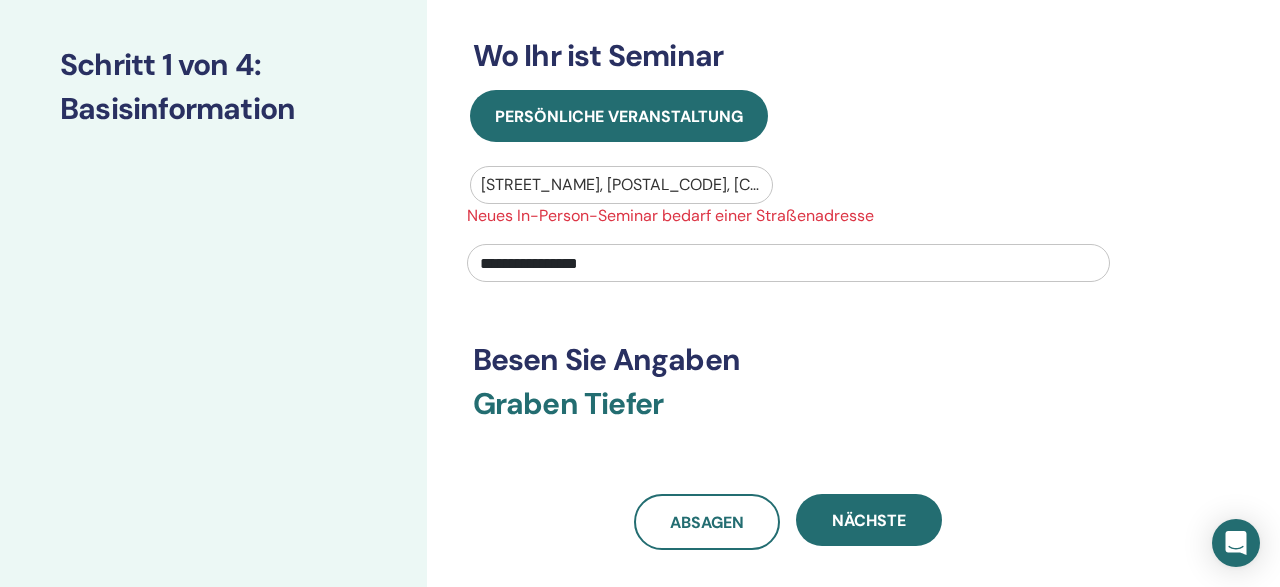 type on "**********" 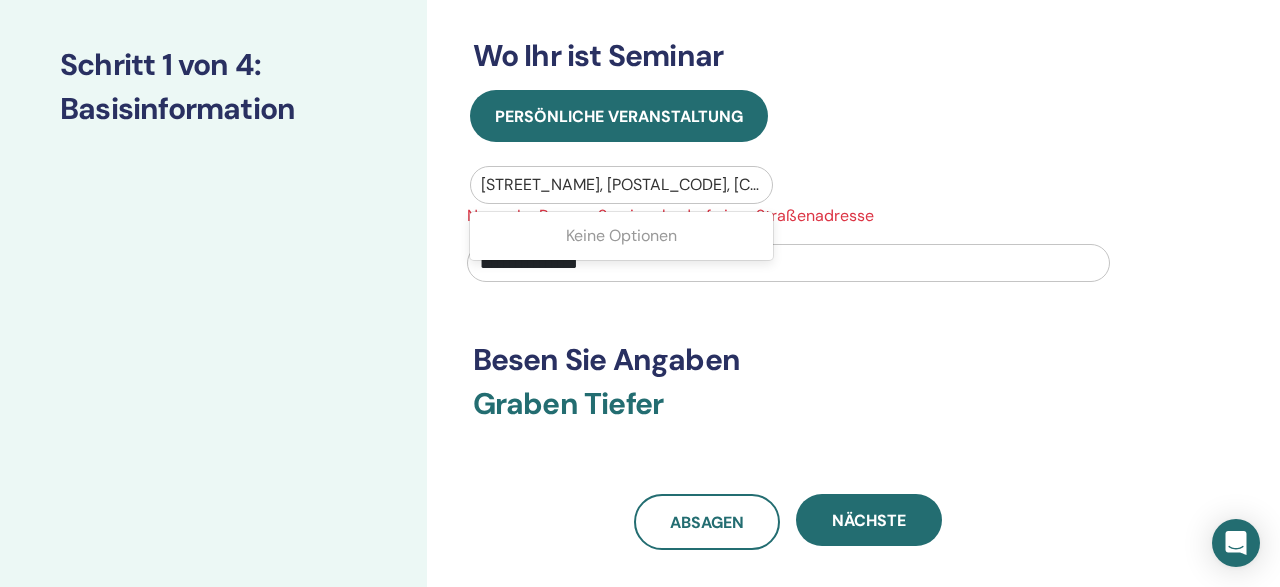 click at bounding box center (622, 185) 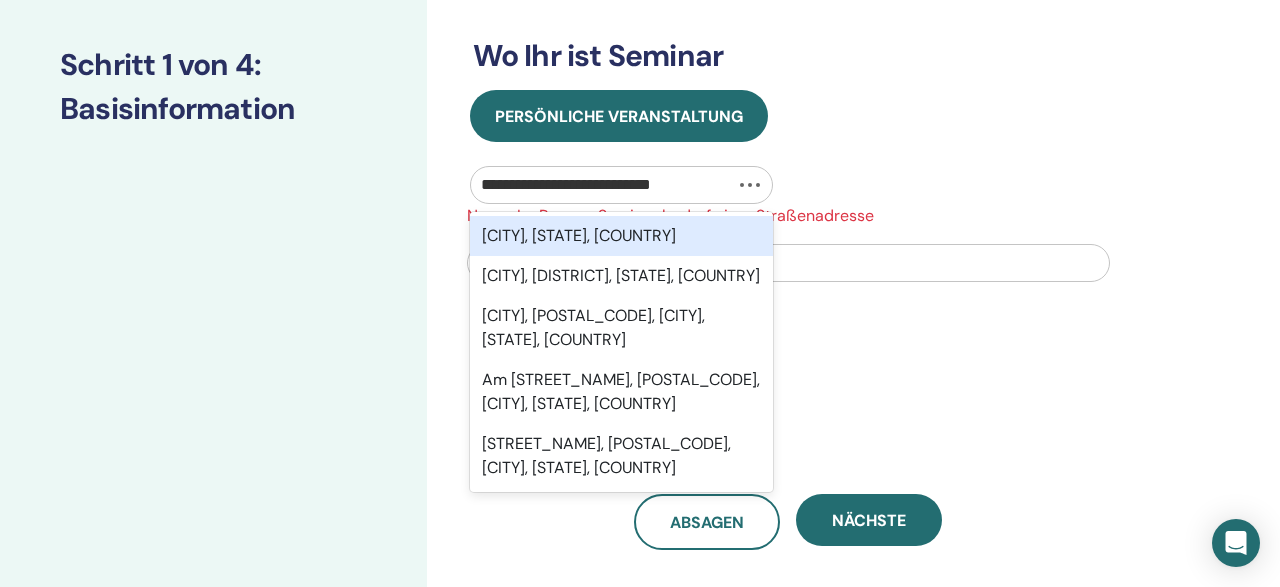 type on "**********" 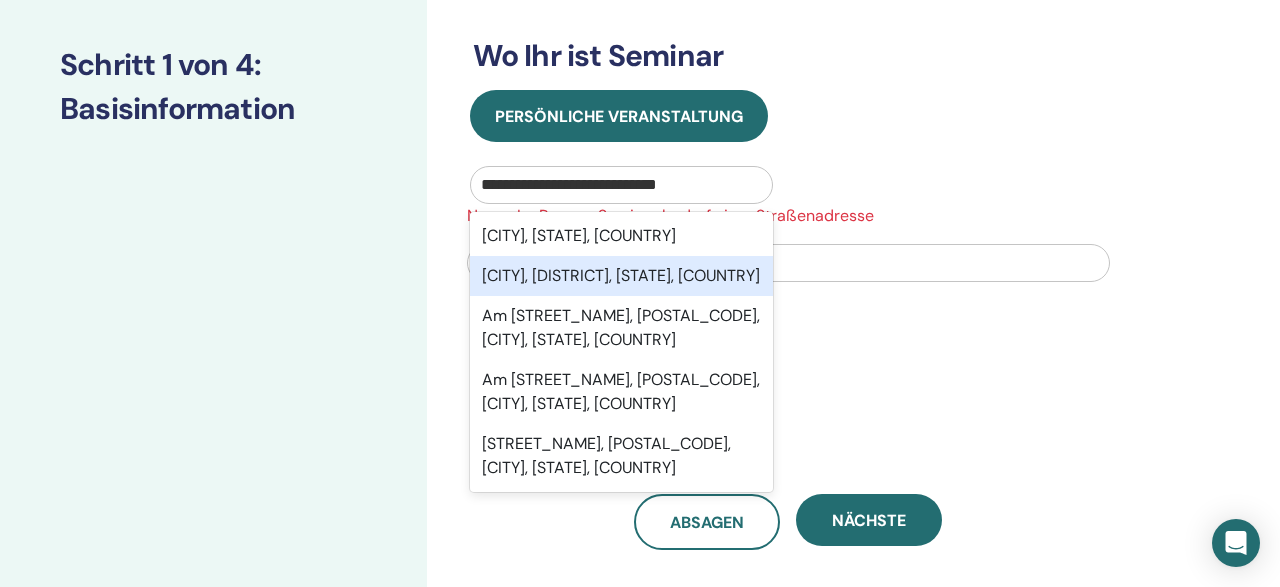 click on "Knittlingen, Enzkreis, Baden-Württemberg, DEU" at bounding box center (622, 276) 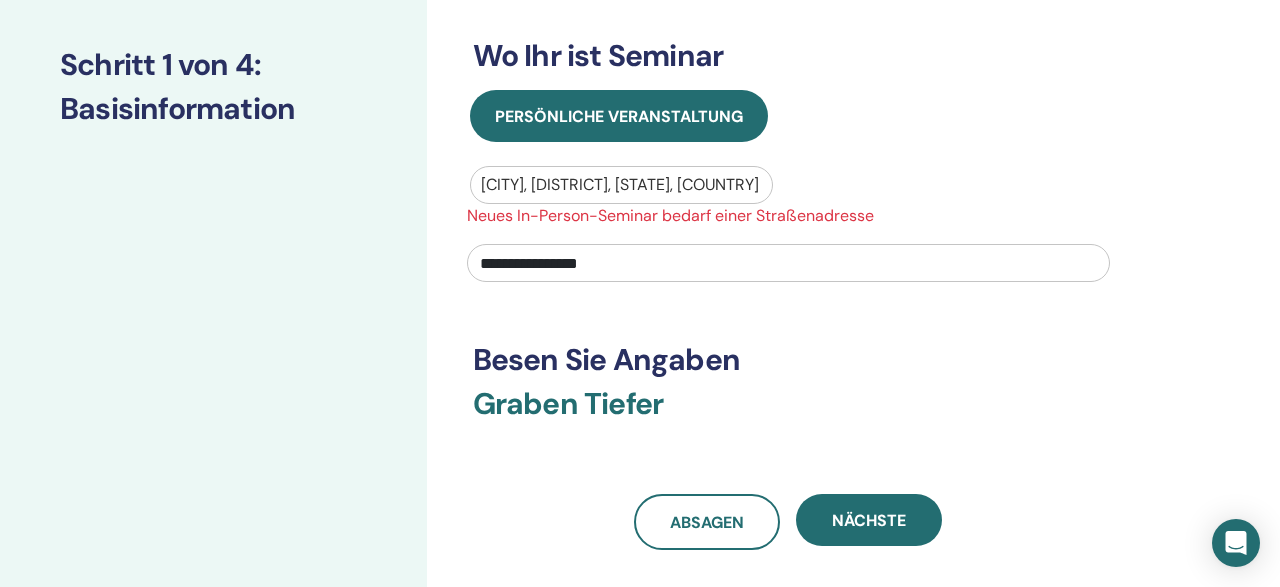 click on "**********" at bounding box center [788, 263] 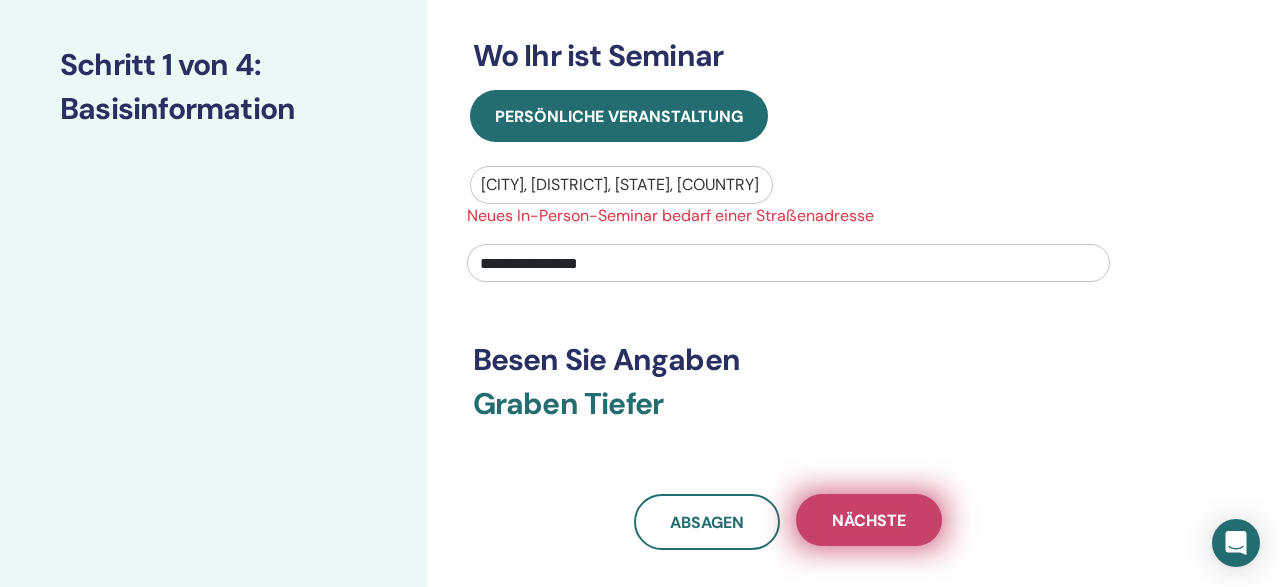 click on "Nächste" at bounding box center [869, 520] 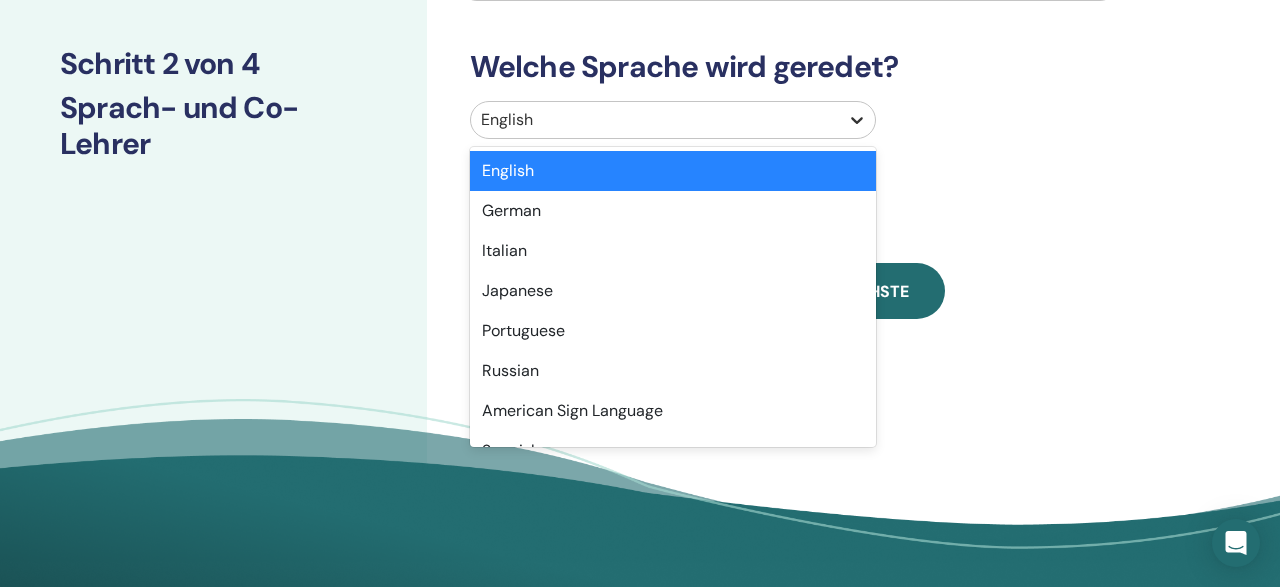 click 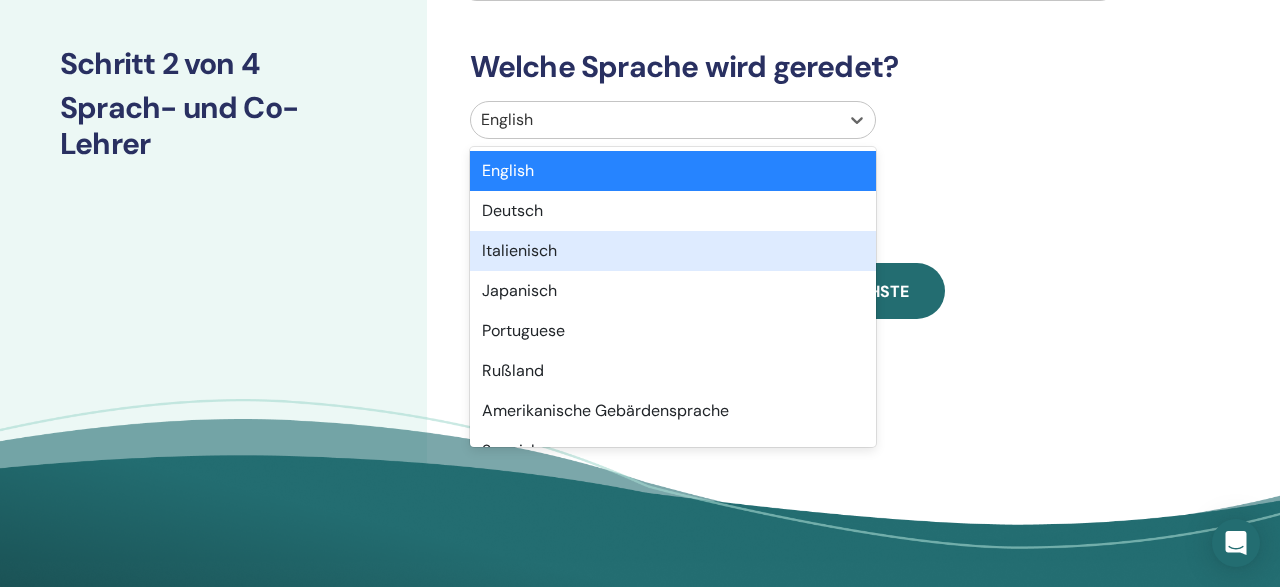 click on "Italienisch" at bounding box center (673, 251) 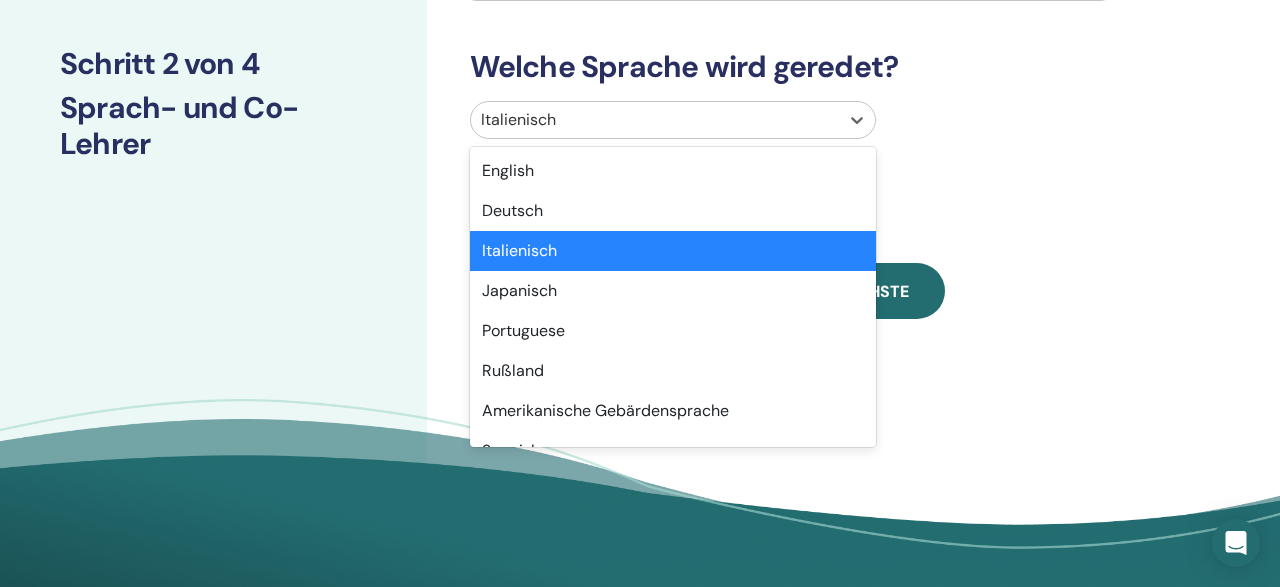 click at bounding box center [655, 120] 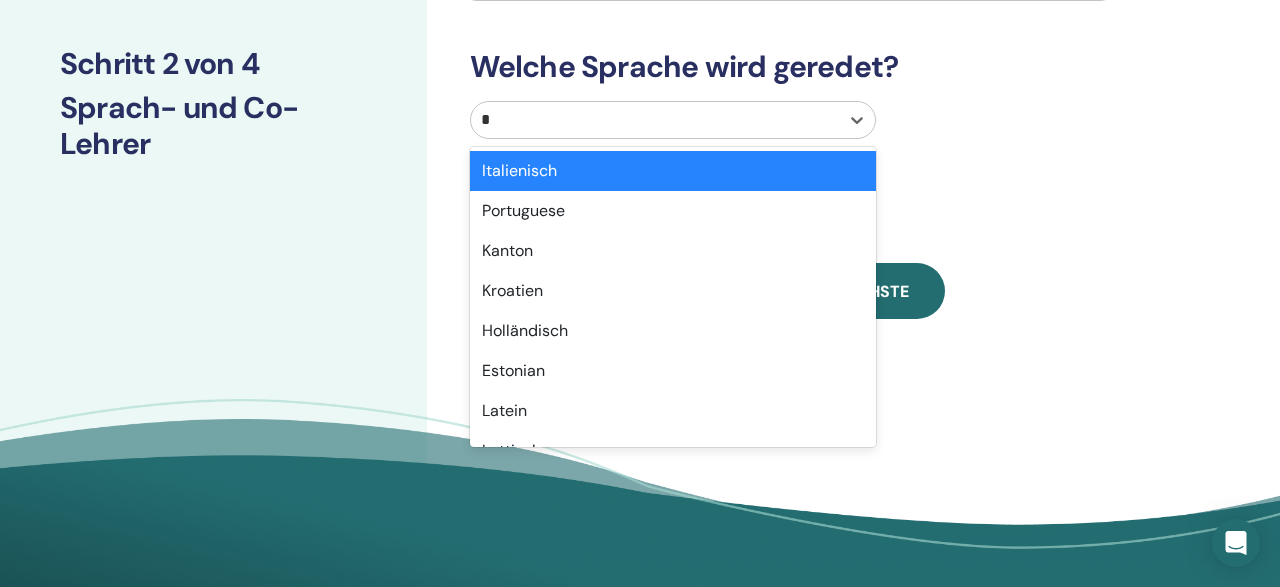 type on "**" 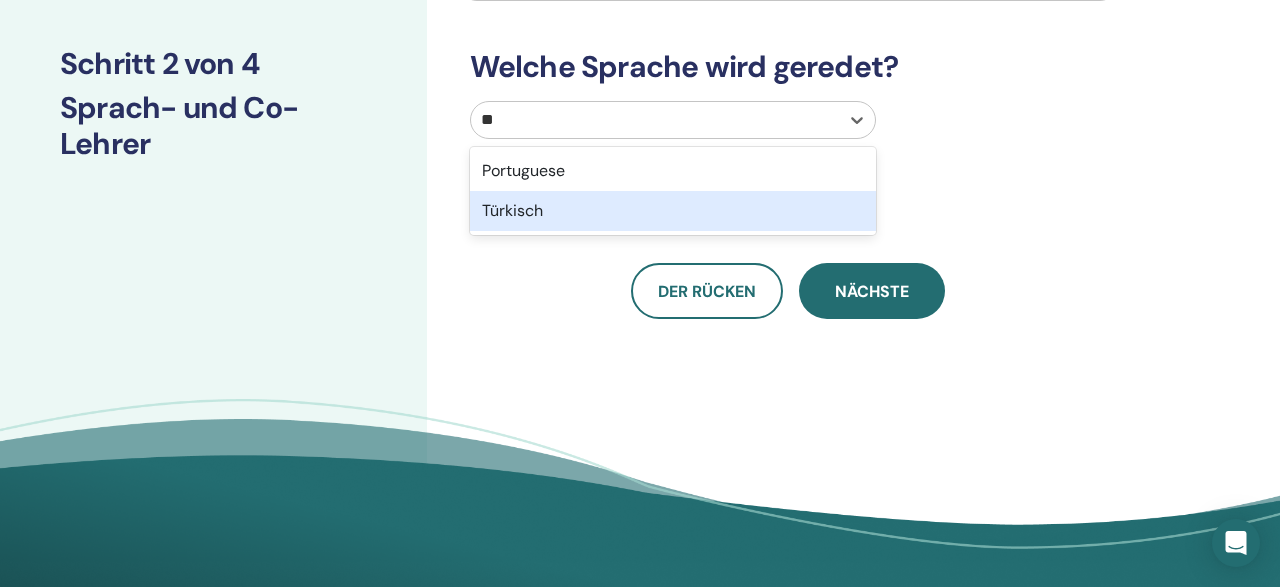 click on "Türkisch" at bounding box center (673, 211) 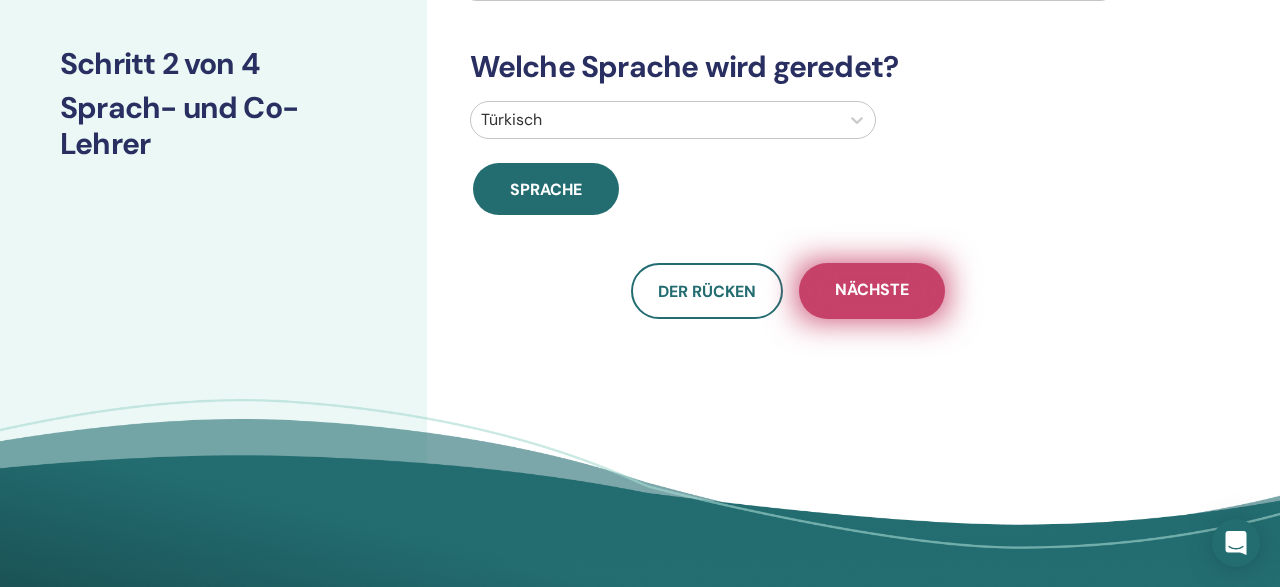 click on "Nächste" at bounding box center [872, 291] 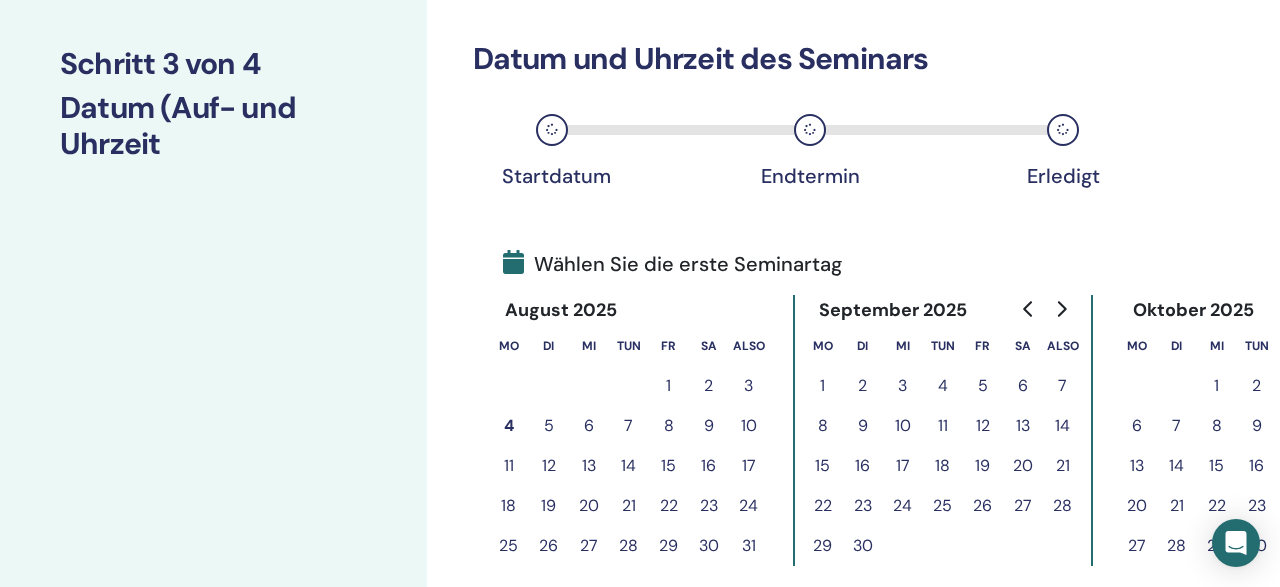 click on "9" at bounding box center [709, 426] 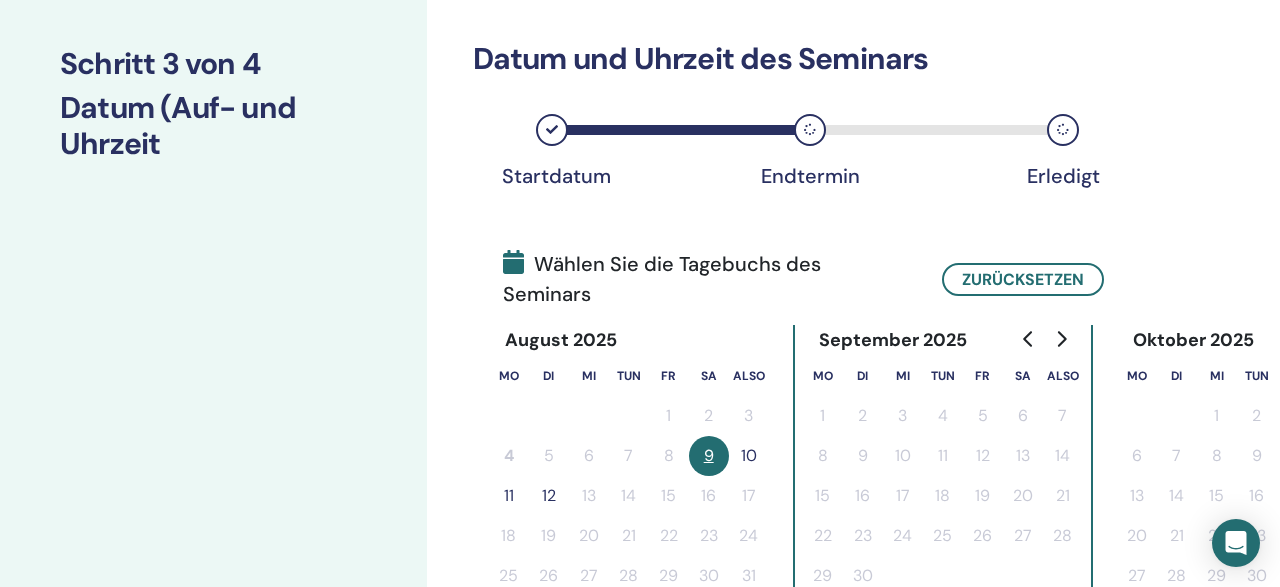 click on "10" at bounding box center (749, 456) 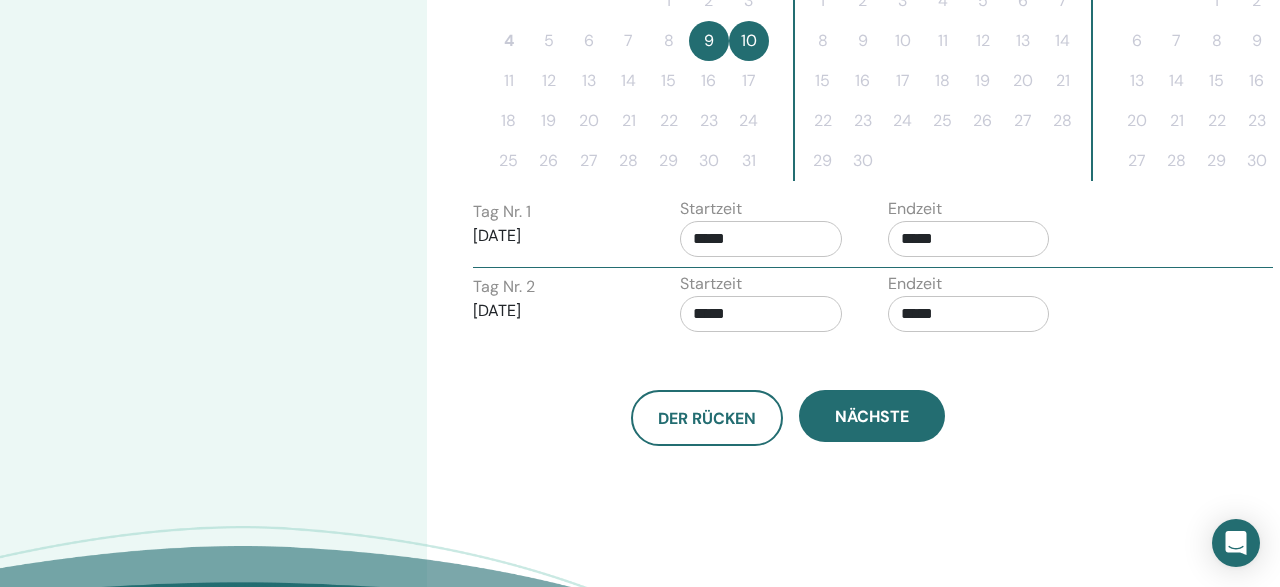 scroll, scrollTop: 647, scrollLeft: 0, axis: vertical 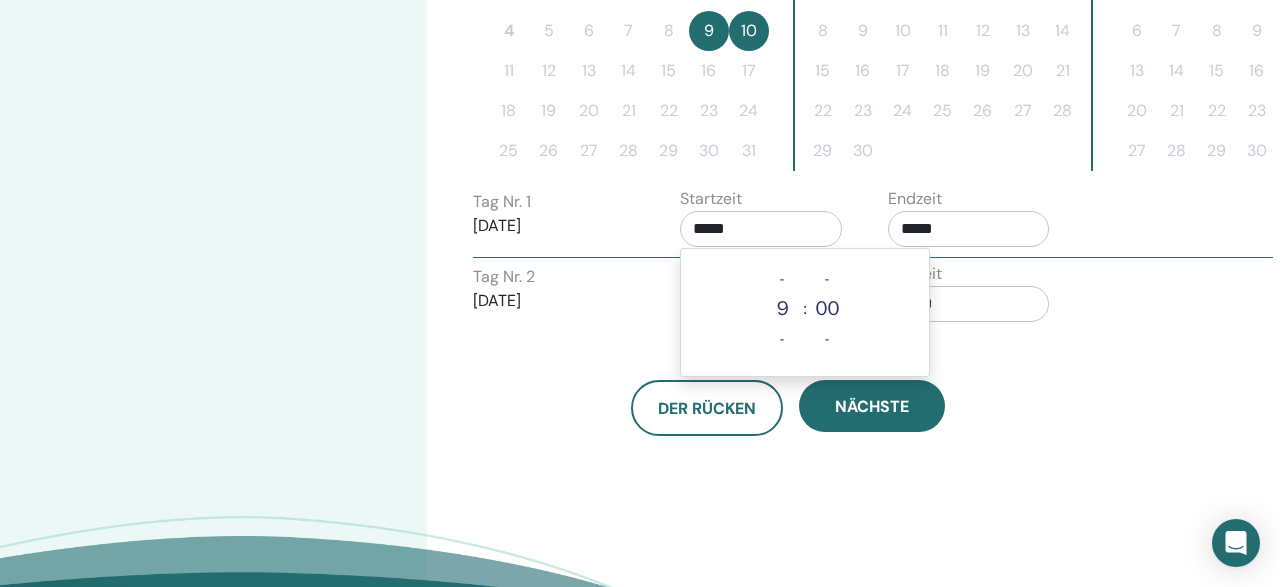 click on "*****" at bounding box center [761, 229] 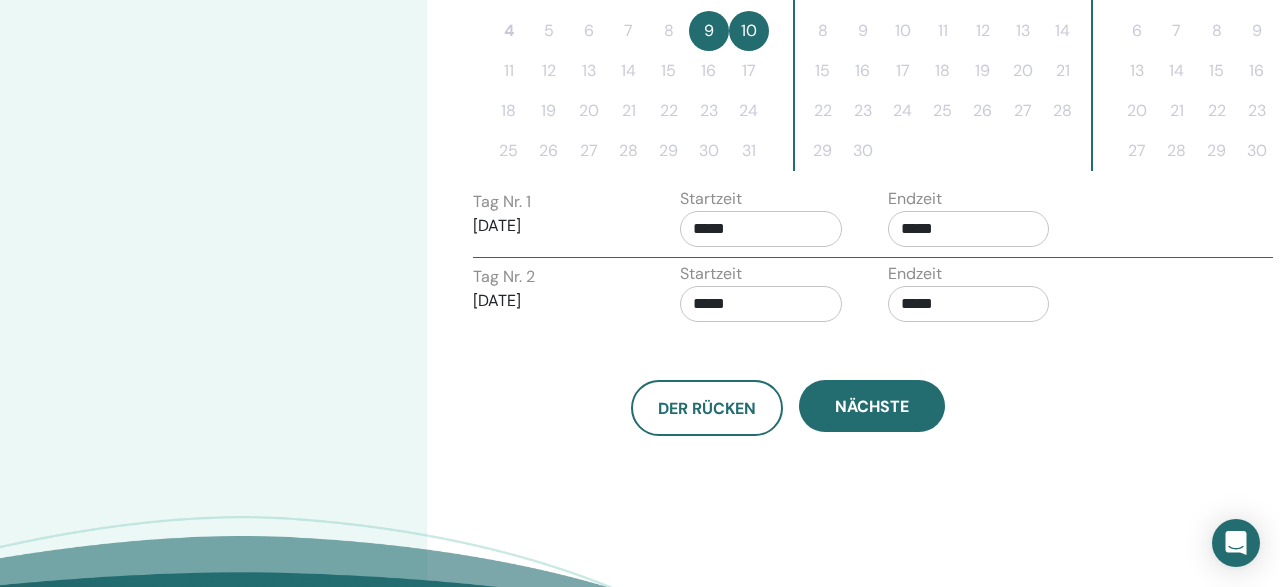 click on "*****" at bounding box center (761, 229) 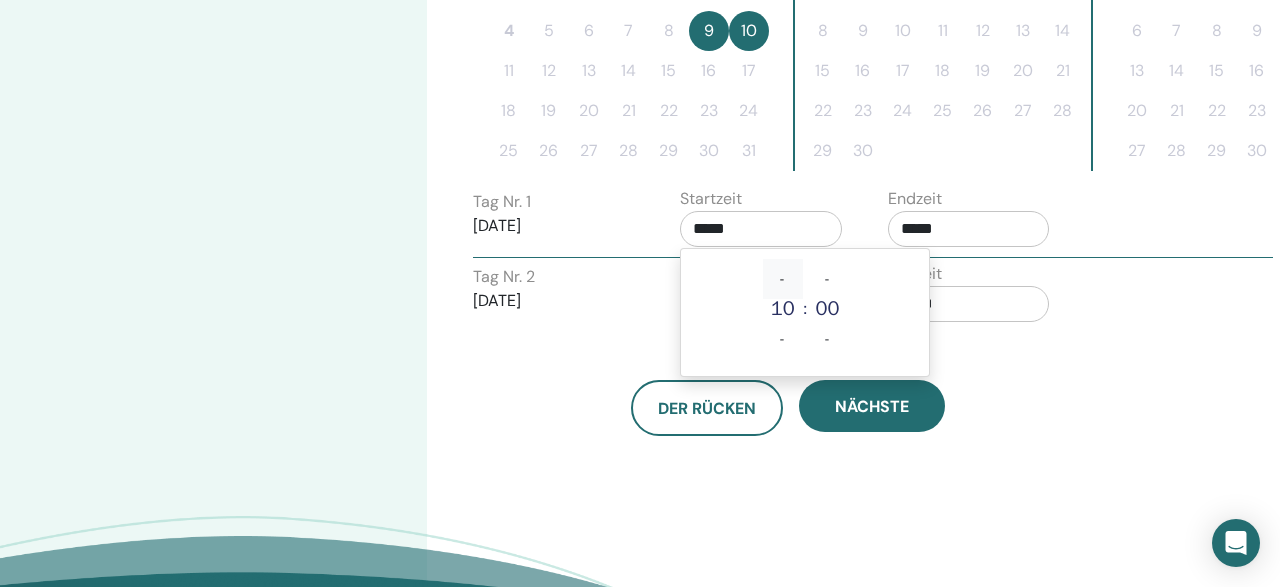 click on "-" at bounding box center (783, 279) 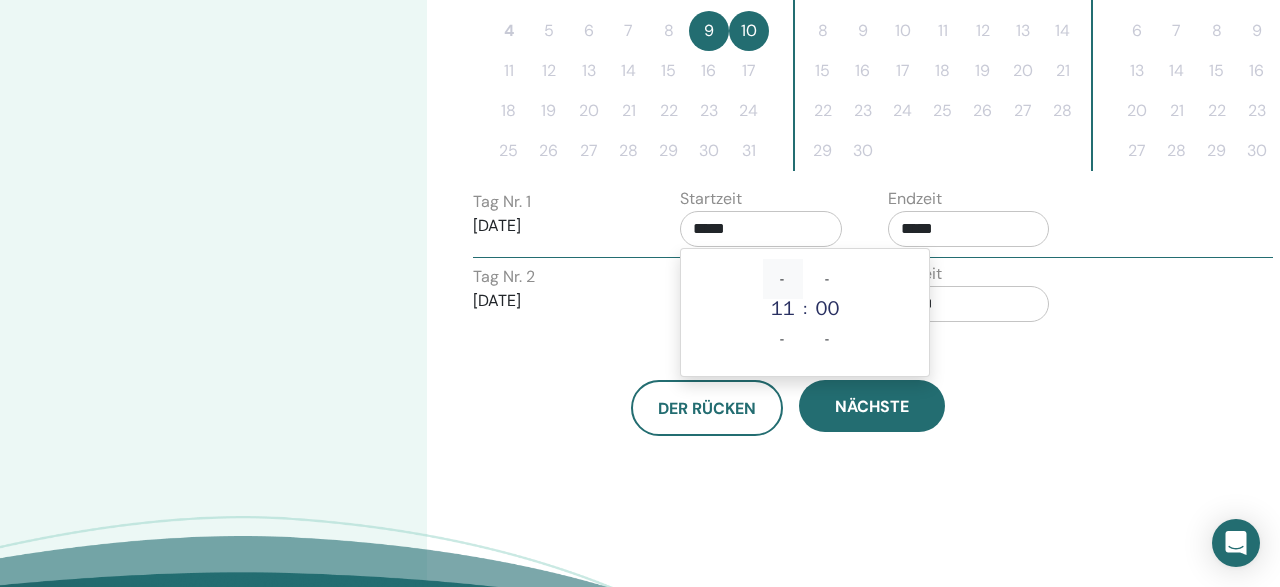 click on "-" at bounding box center (783, 279) 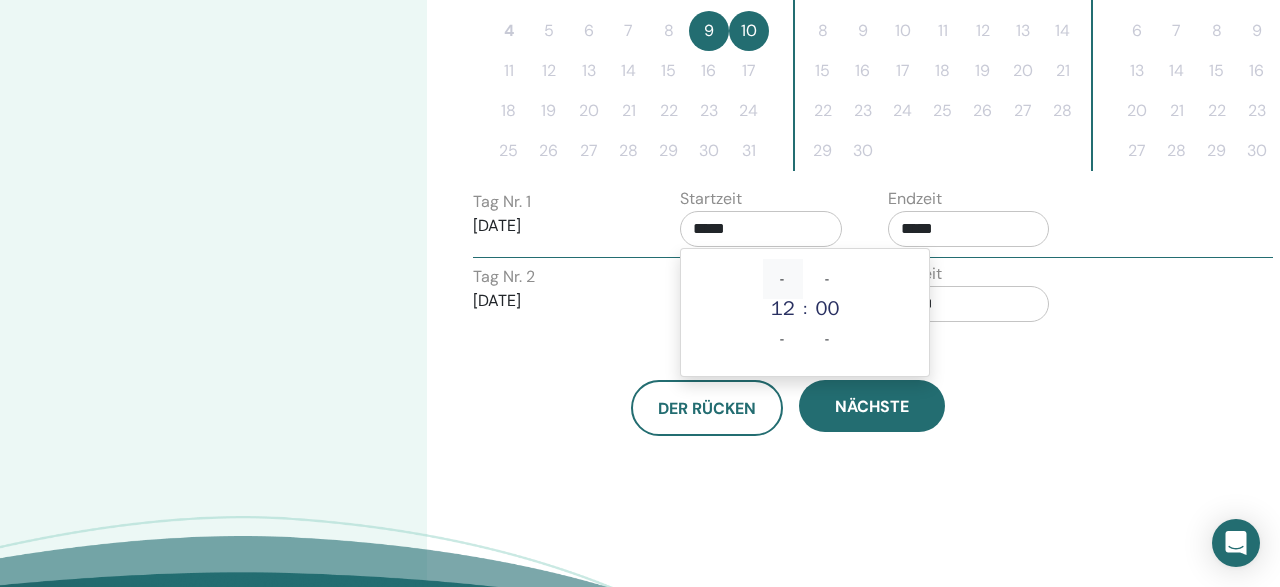 click on "-" at bounding box center [783, 279] 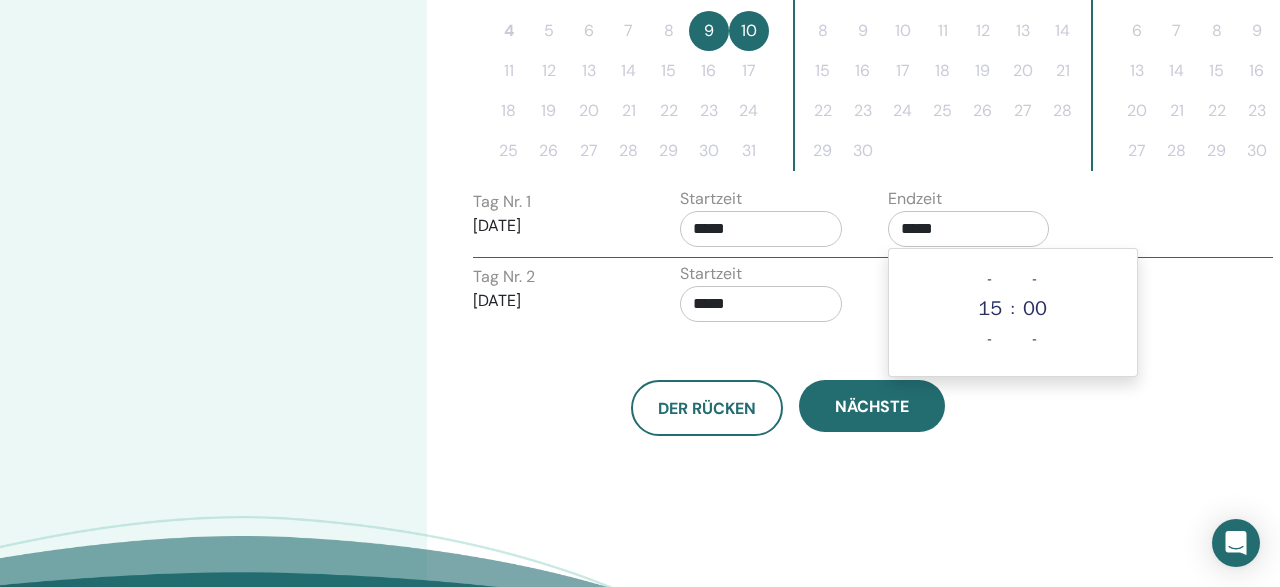 click on "*****" at bounding box center [969, 229] 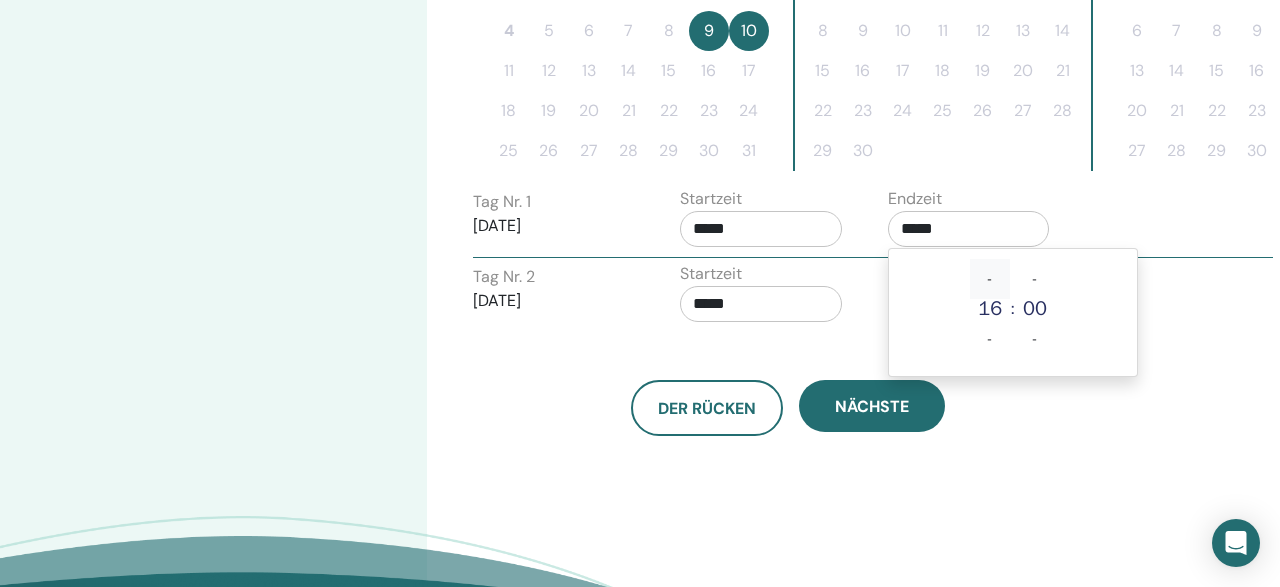 click on "-" at bounding box center (990, 279) 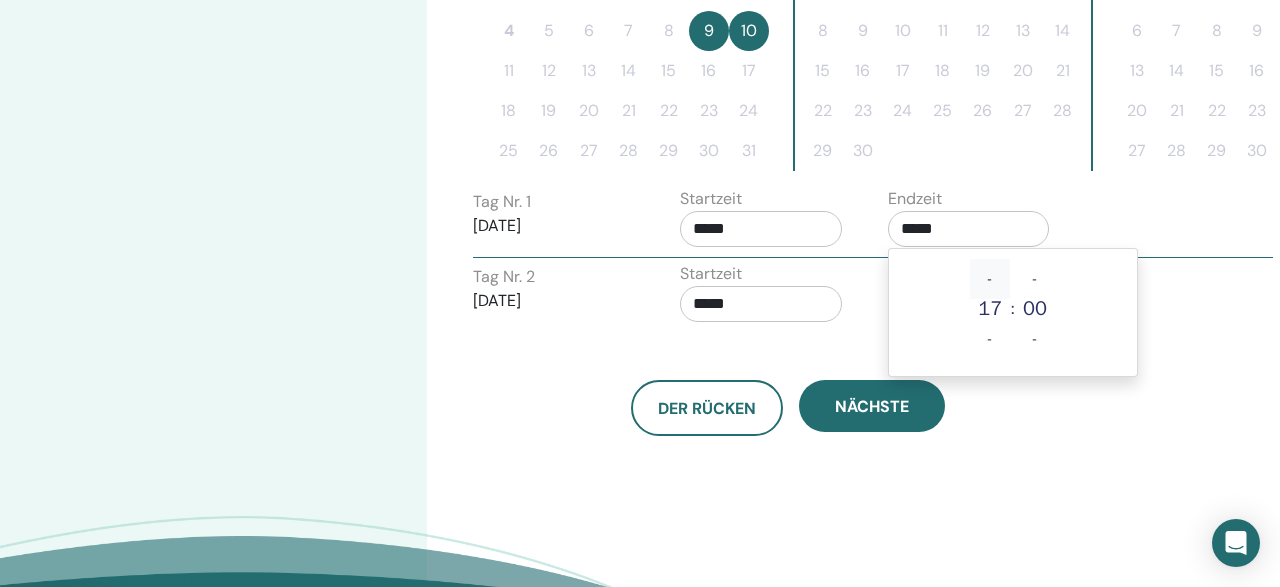 click on "-" at bounding box center (990, 279) 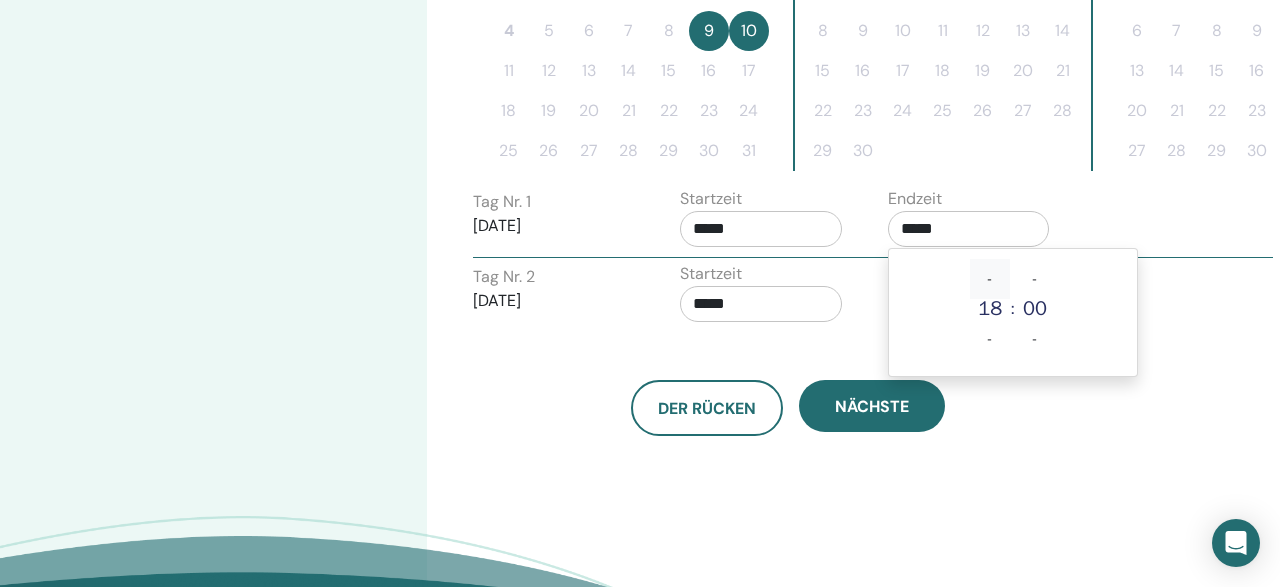 click on "-" at bounding box center [990, 279] 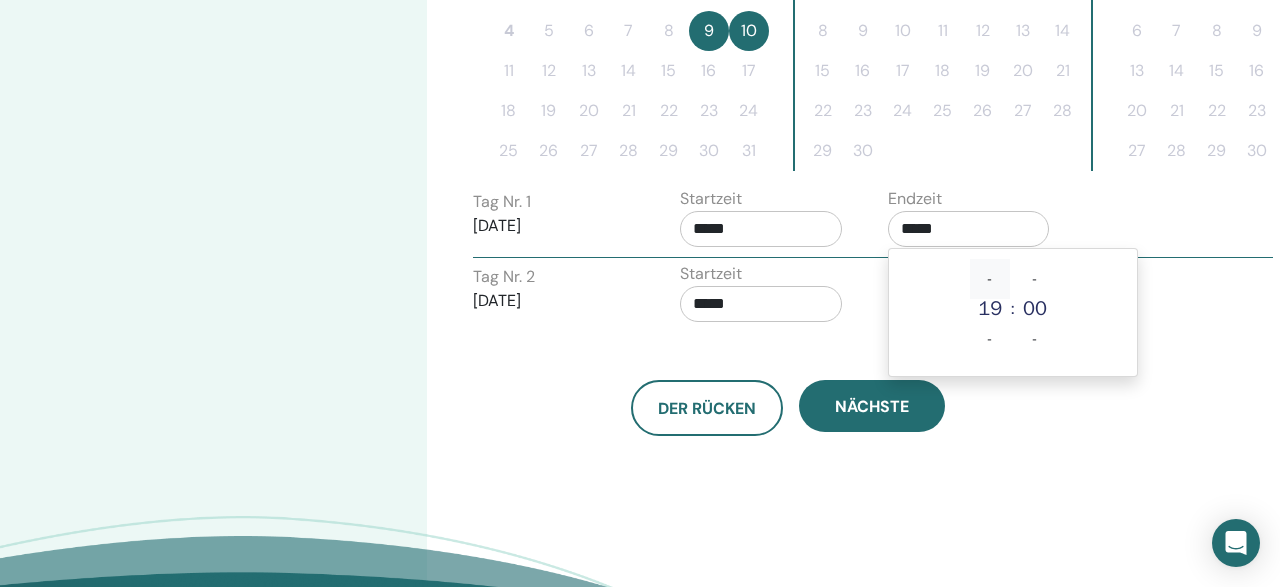 click on "-" at bounding box center [990, 279] 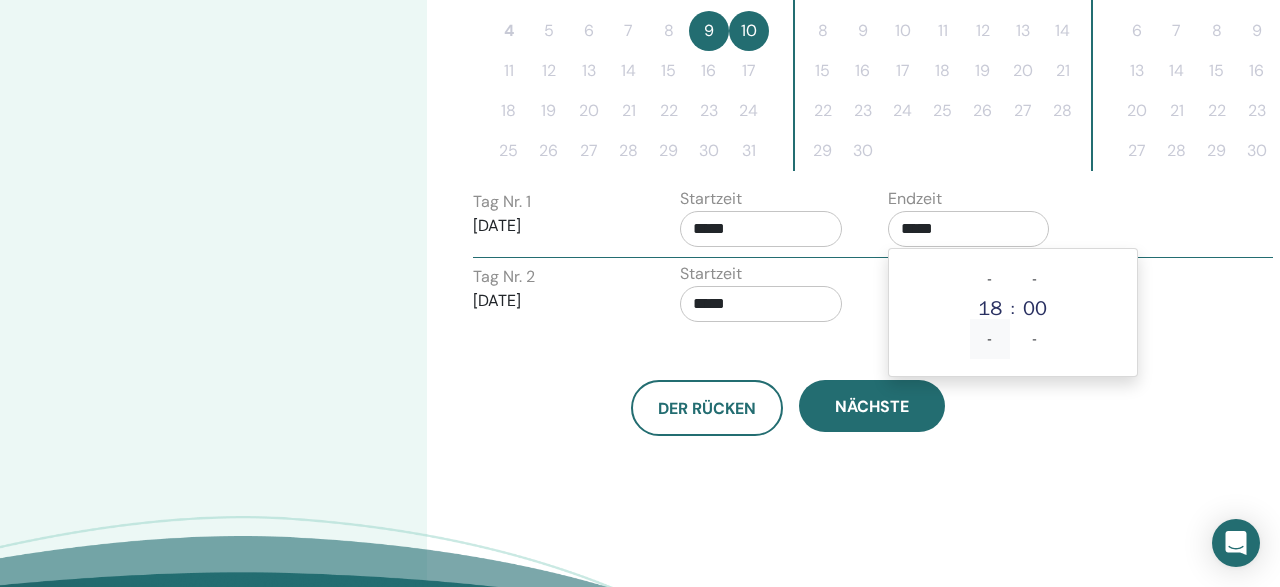 click on "-" at bounding box center [990, 339] 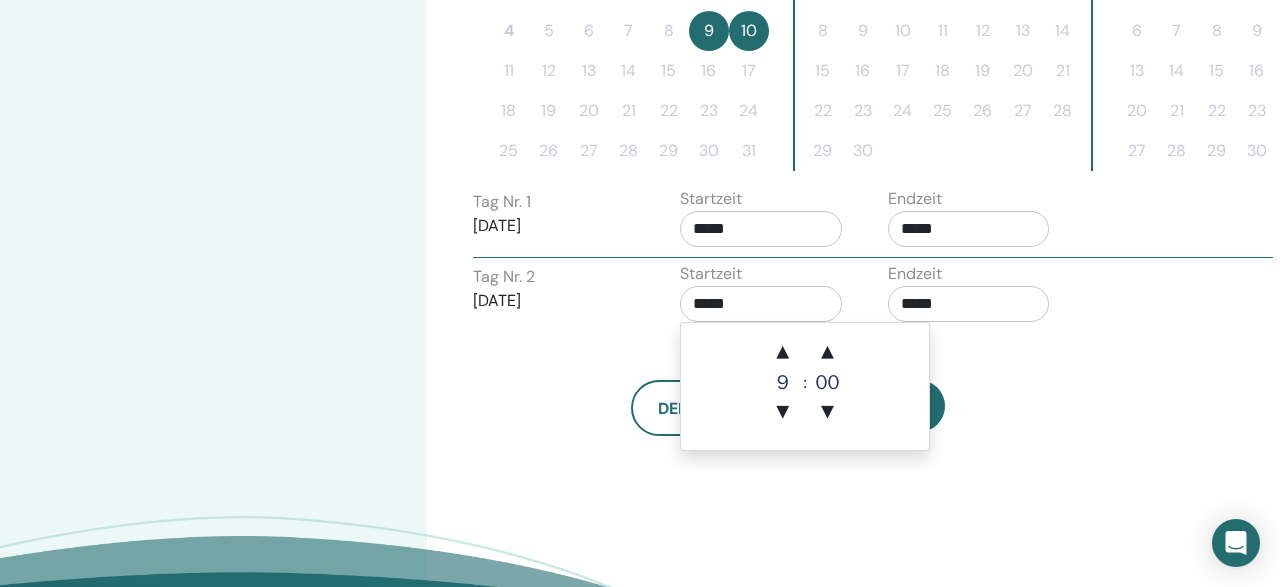 click on "*****" at bounding box center [761, 304] 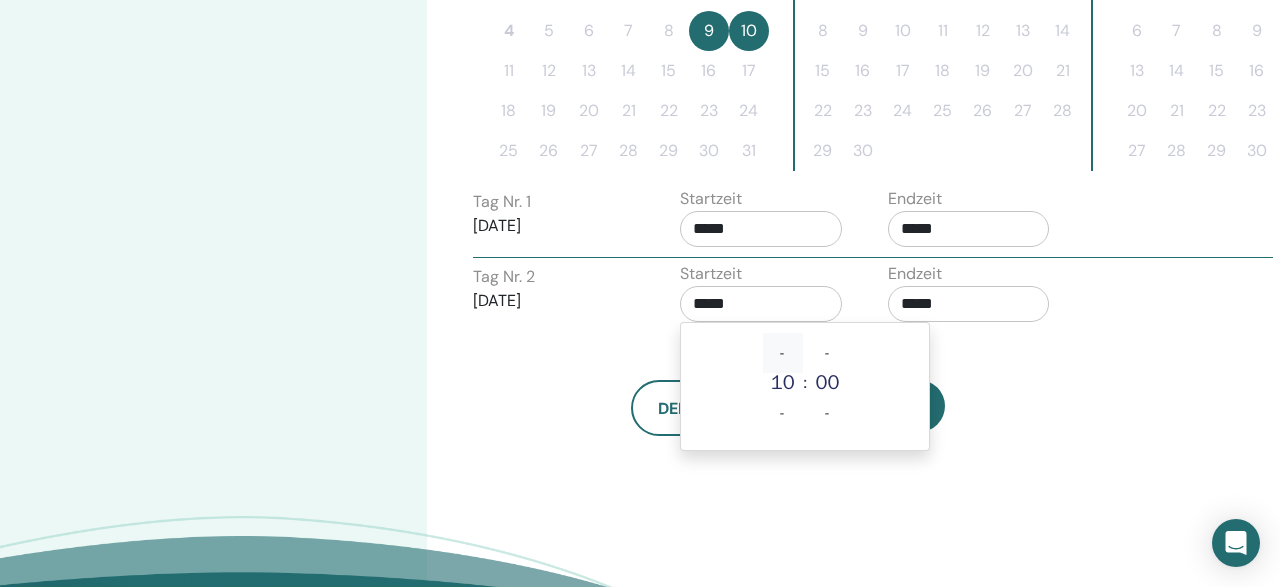 click on "-" at bounding box center [783, 353] 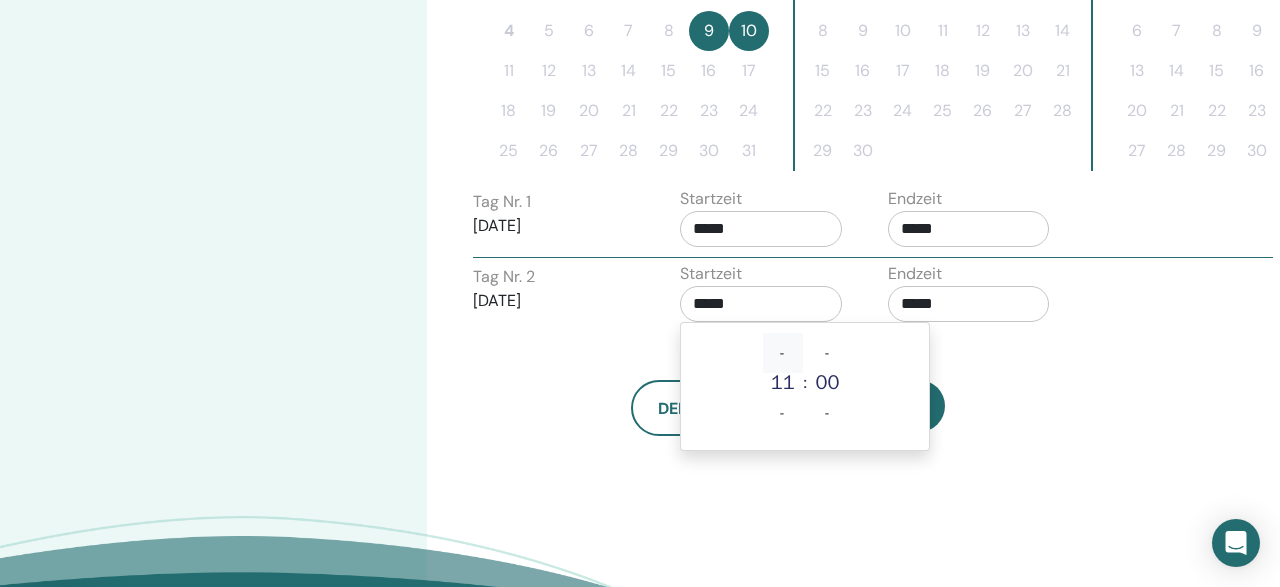 click on "-" at bounding box center (783, 353) 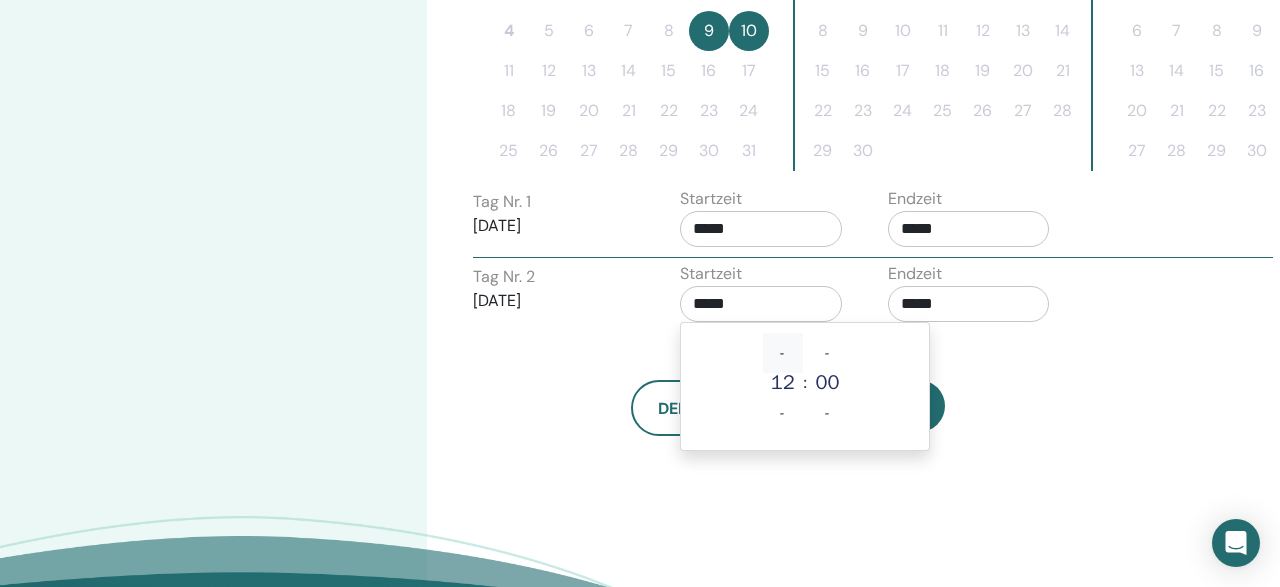 click on "-" at bounding box center [783, 353] 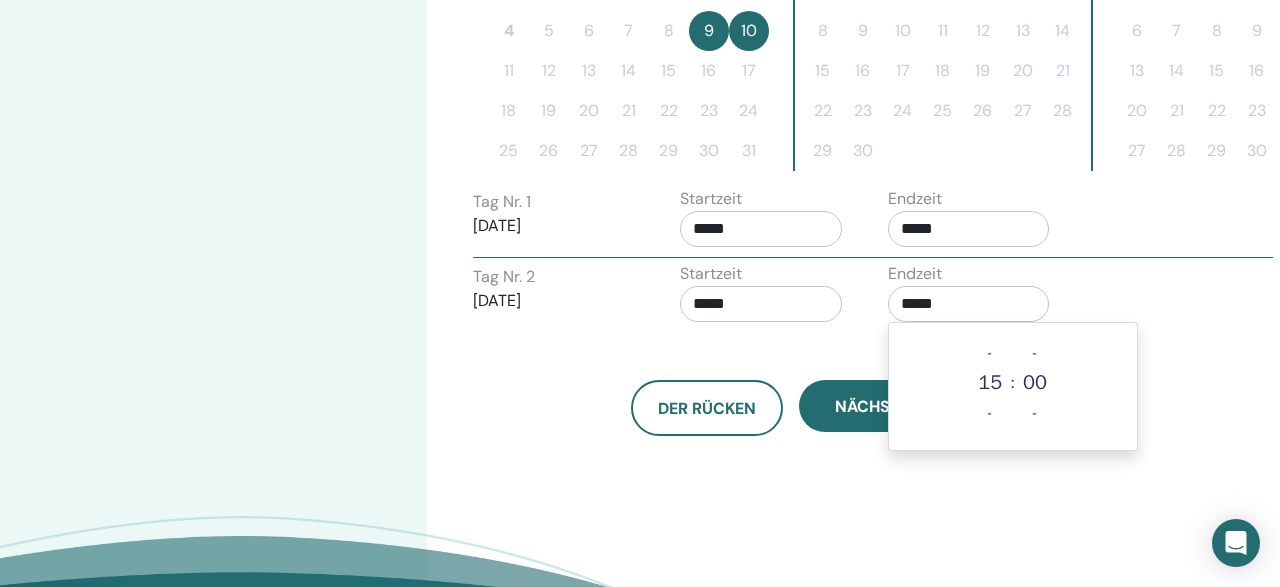 click on "*****" at bounding box center [969, 304] 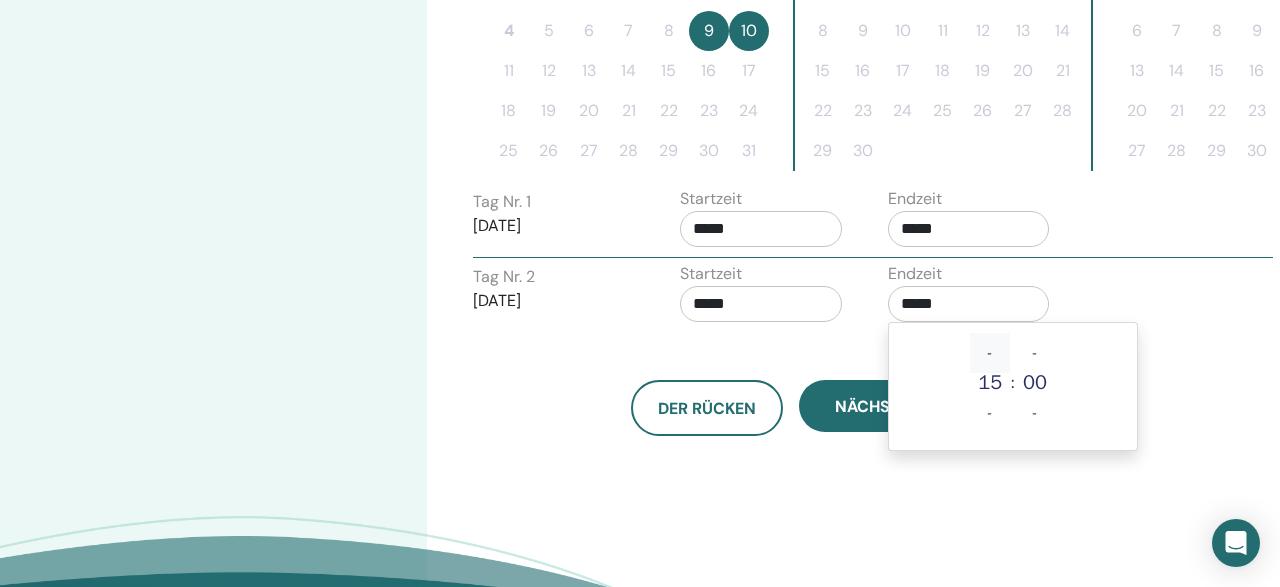 click on "-" at bounding box center [990, 353] 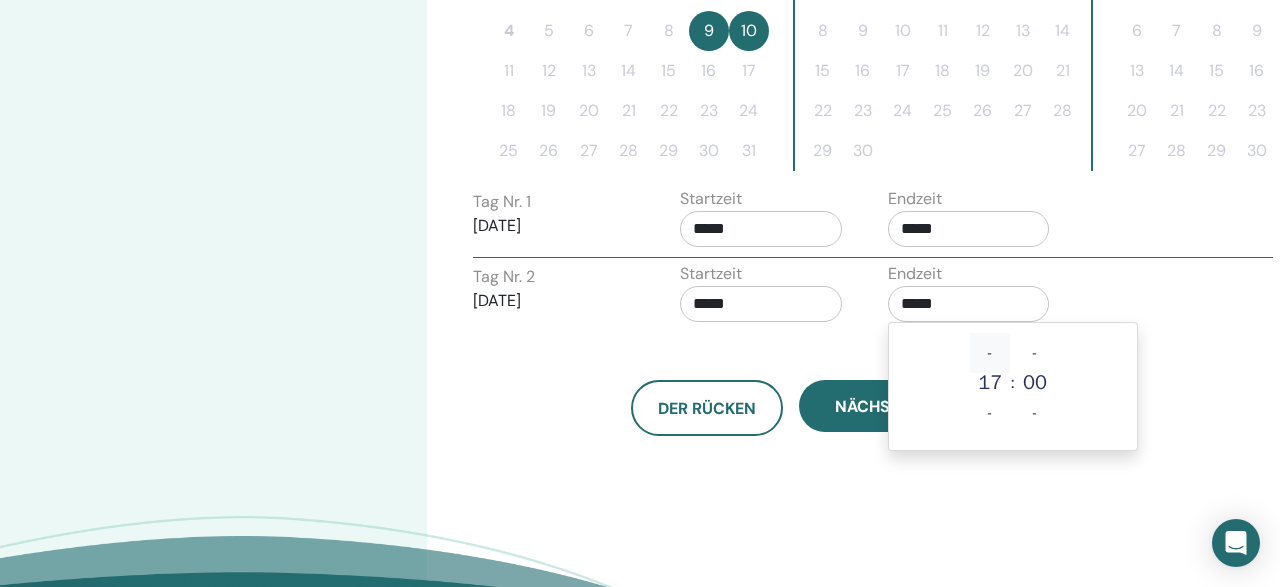 click on "-" at bounding box center [990, 353] 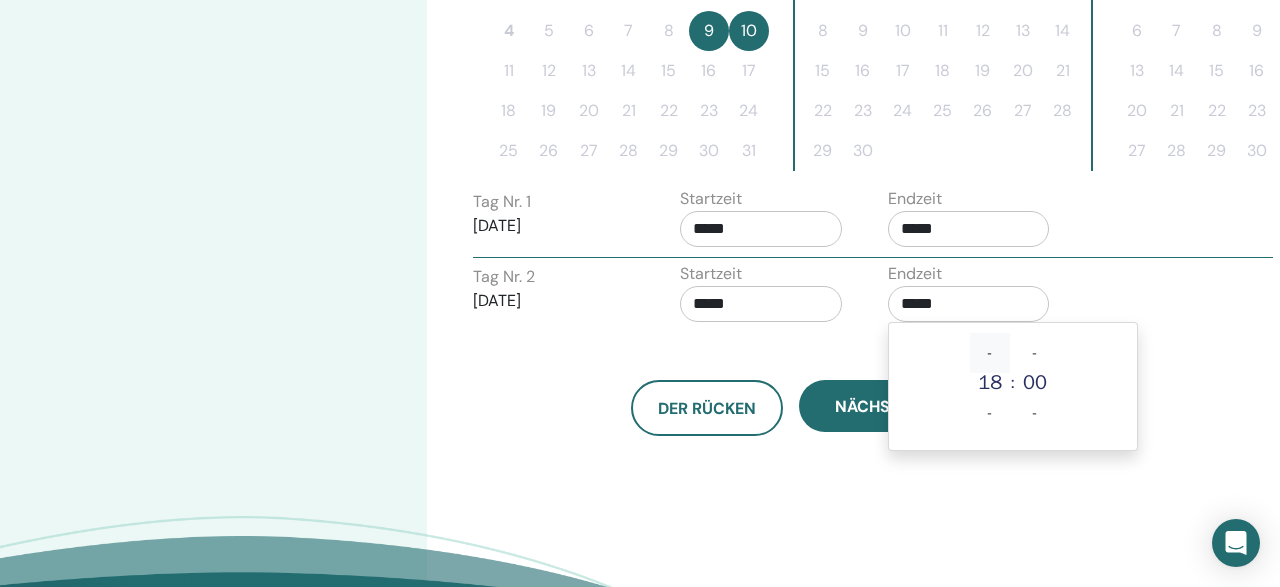 click on "-" at bounding box center (990, 353) 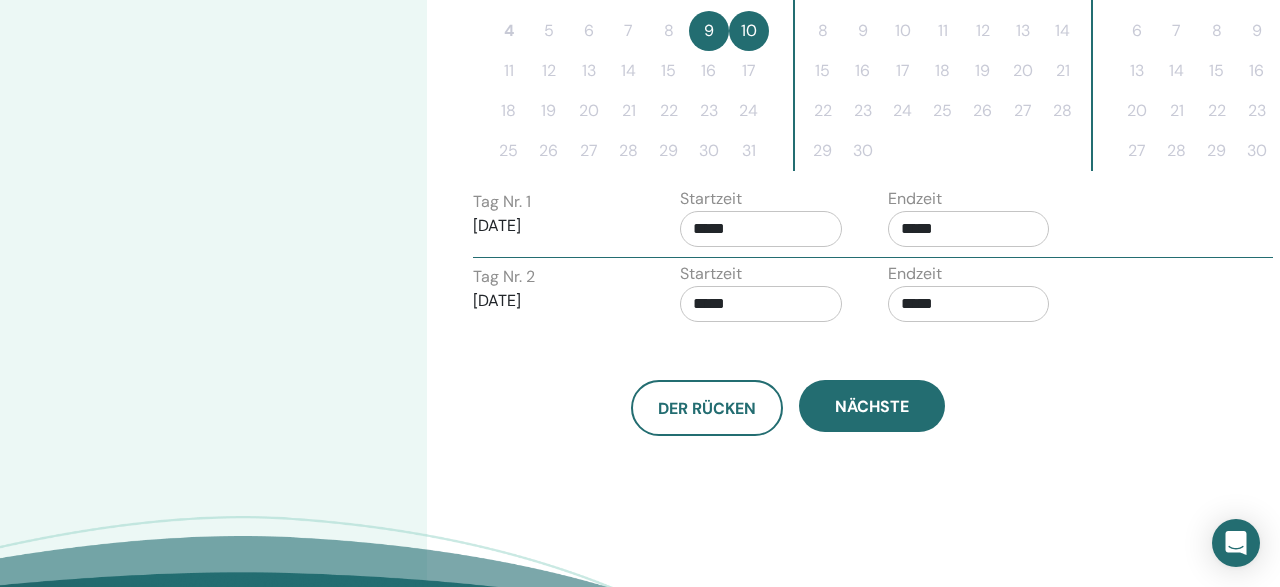 click on "Der Rücken Nächste" at bounding box center [788, 384] 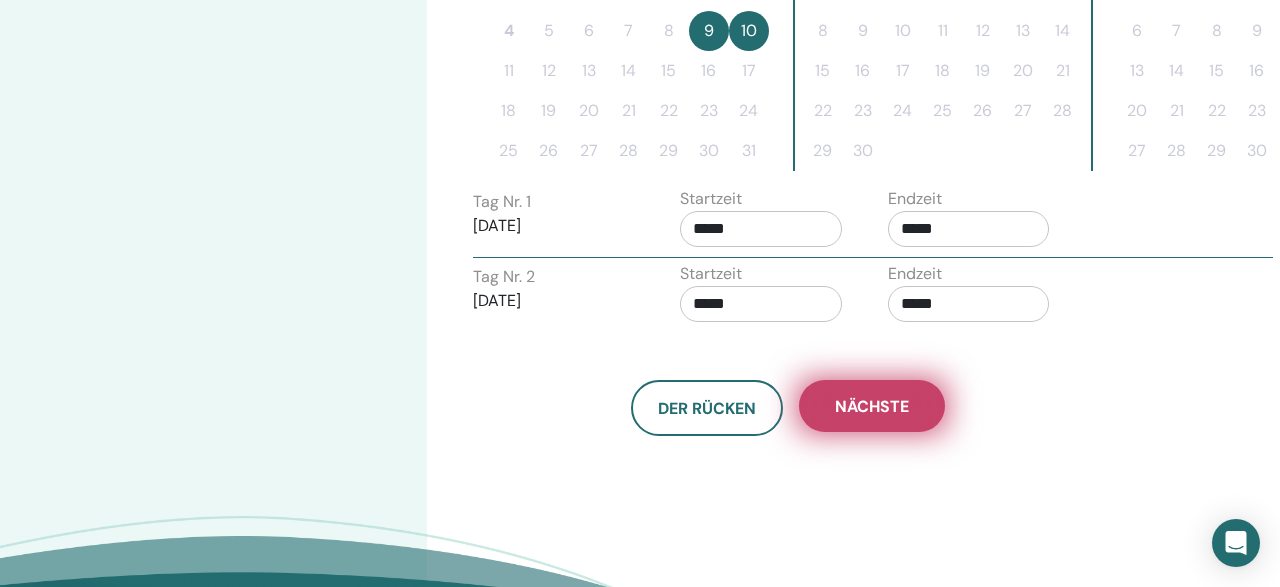 click on "Nächste" at bounding box center (872, 406) 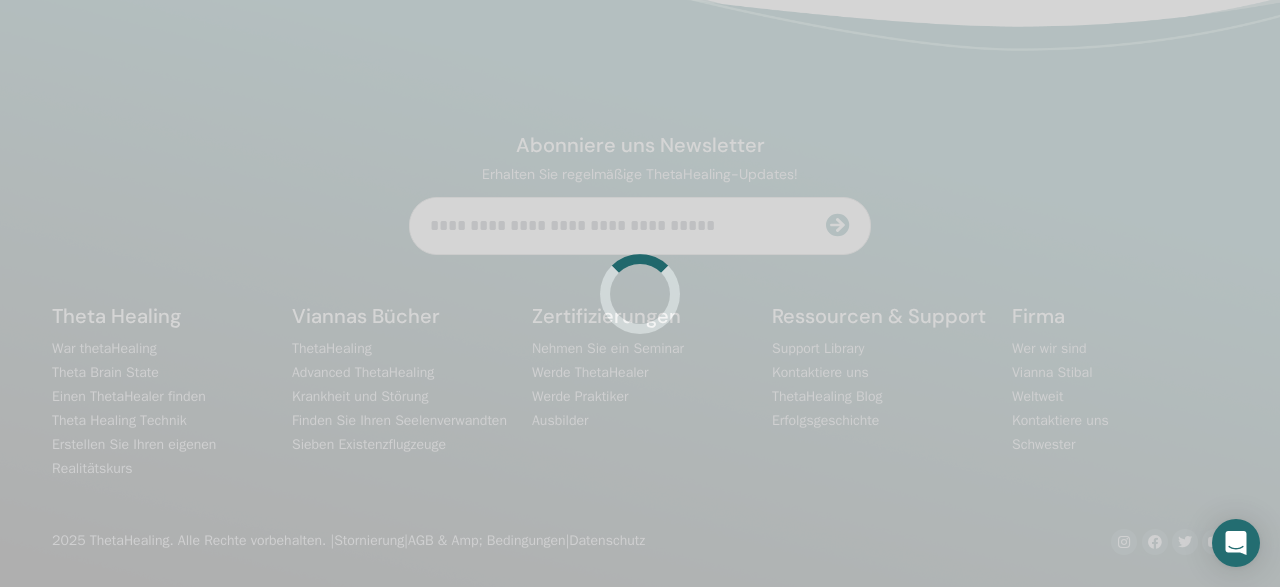 scroll, scrollTop: 499, scrollLeft: 0, axis: vertical 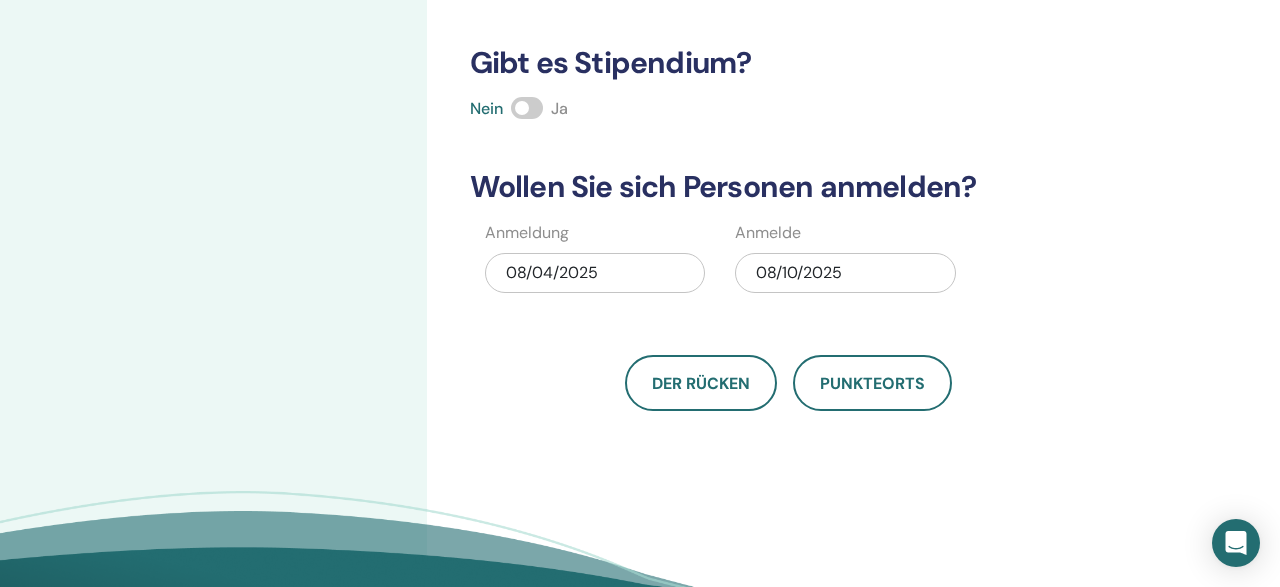 click at bounding box center (527, 108) 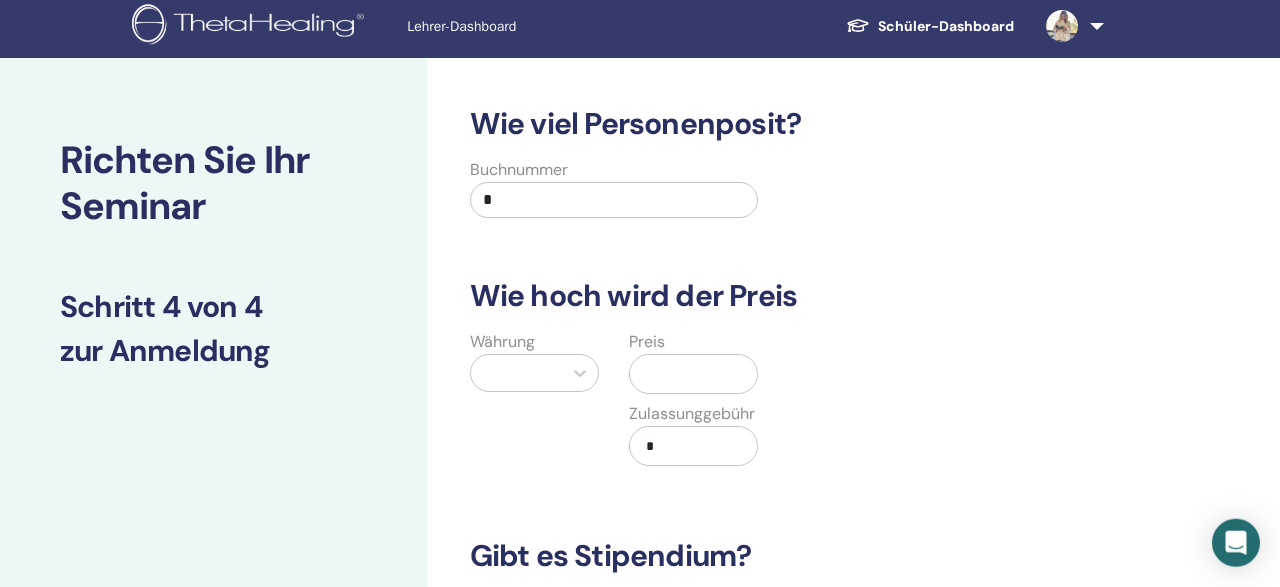 scroll, scrollTop: 0, scrollLeft: 0, axis: both 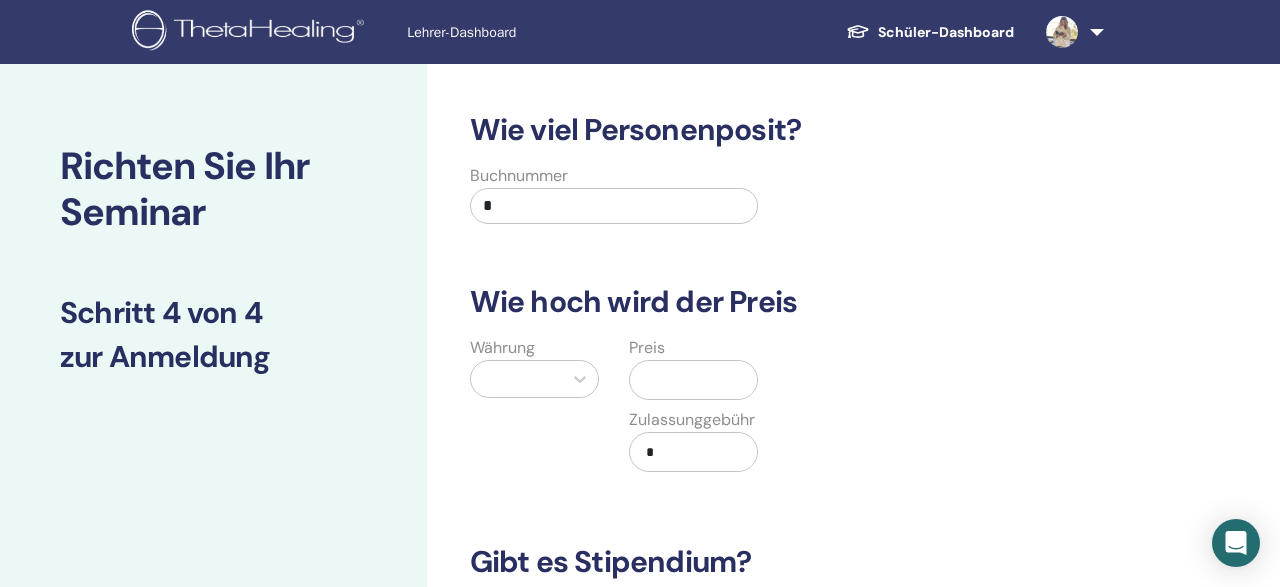 click on "Währung Preis Zulassunggebühr *" at bounding box center [773, 416] 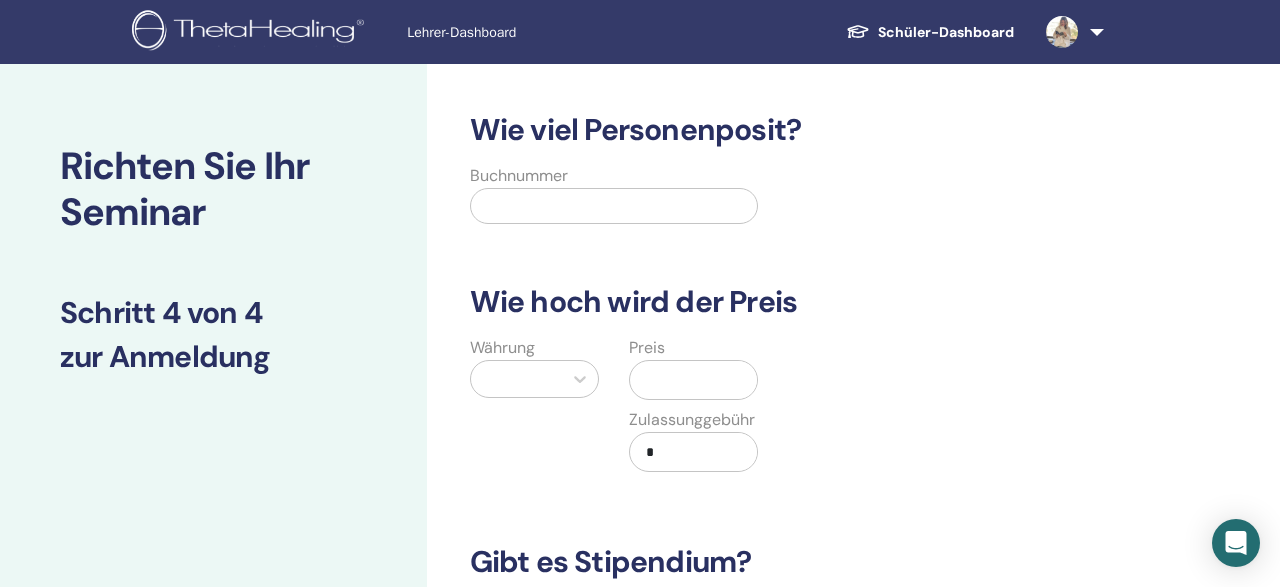 type on "*" 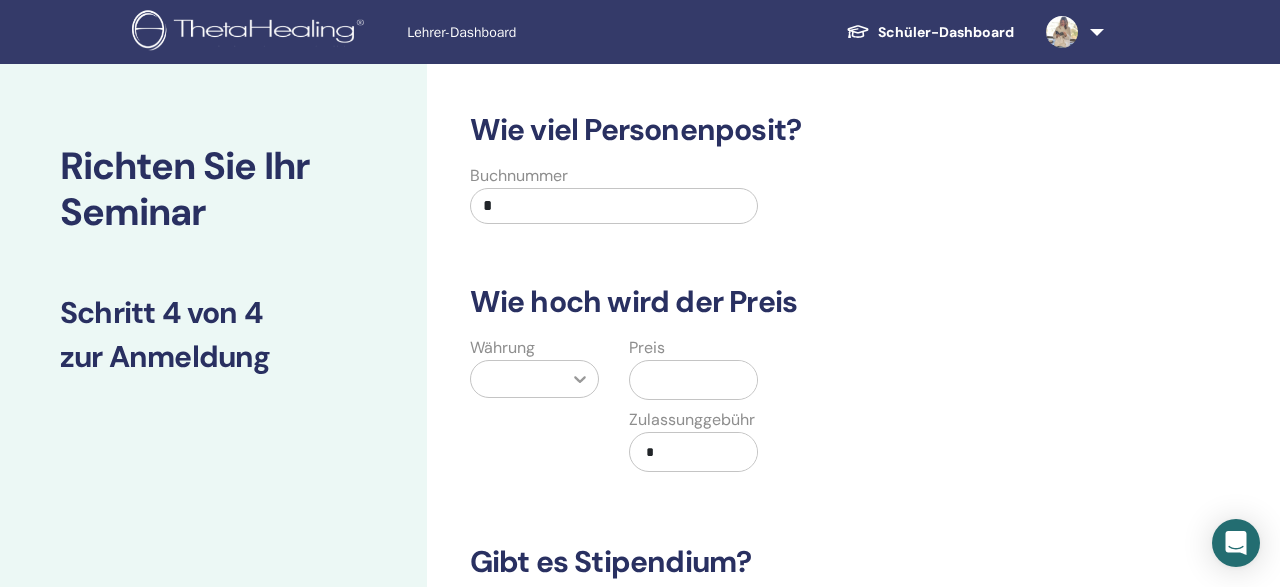 type on "*" 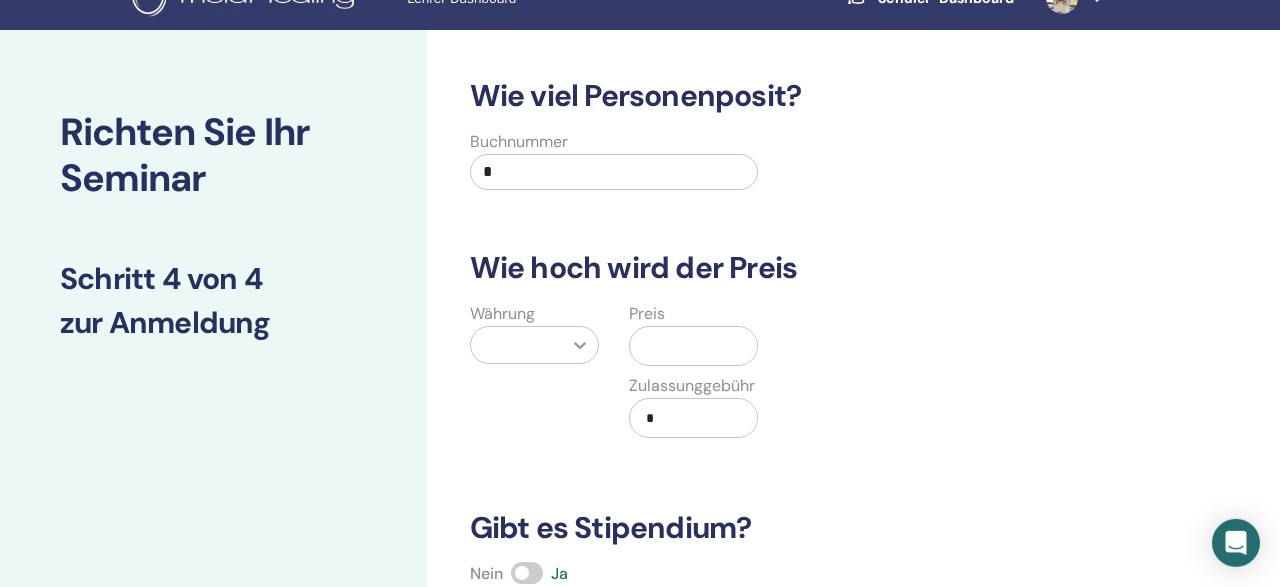 click at bounding box center [534, 345] 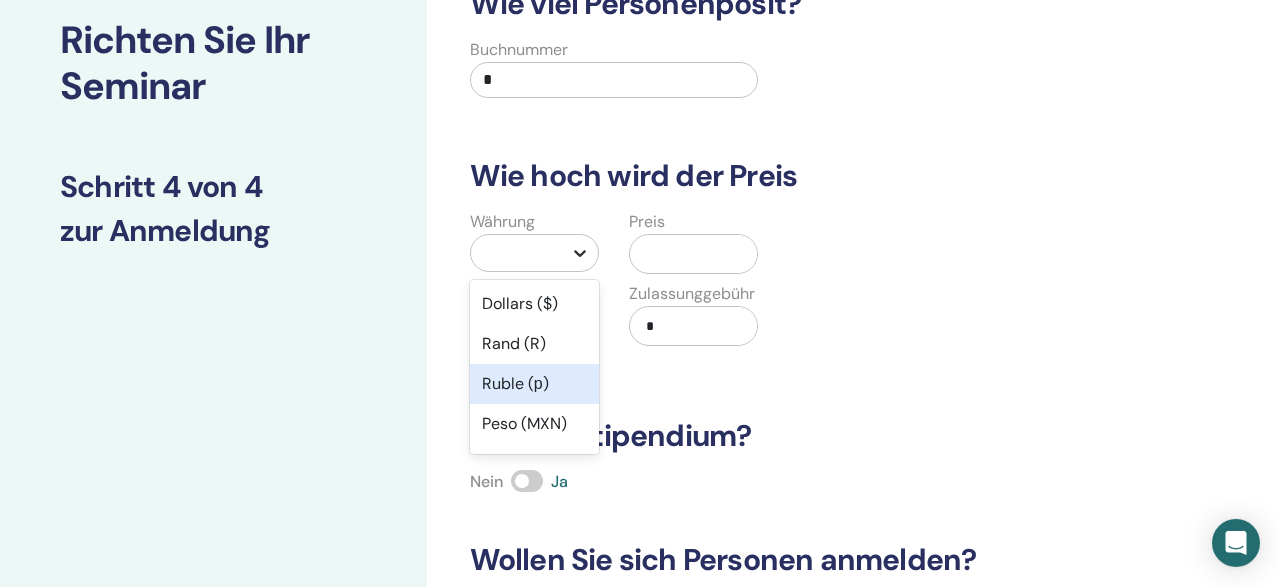scroll, scrollTop: 126, scrollLeft: 0, axis: vertical 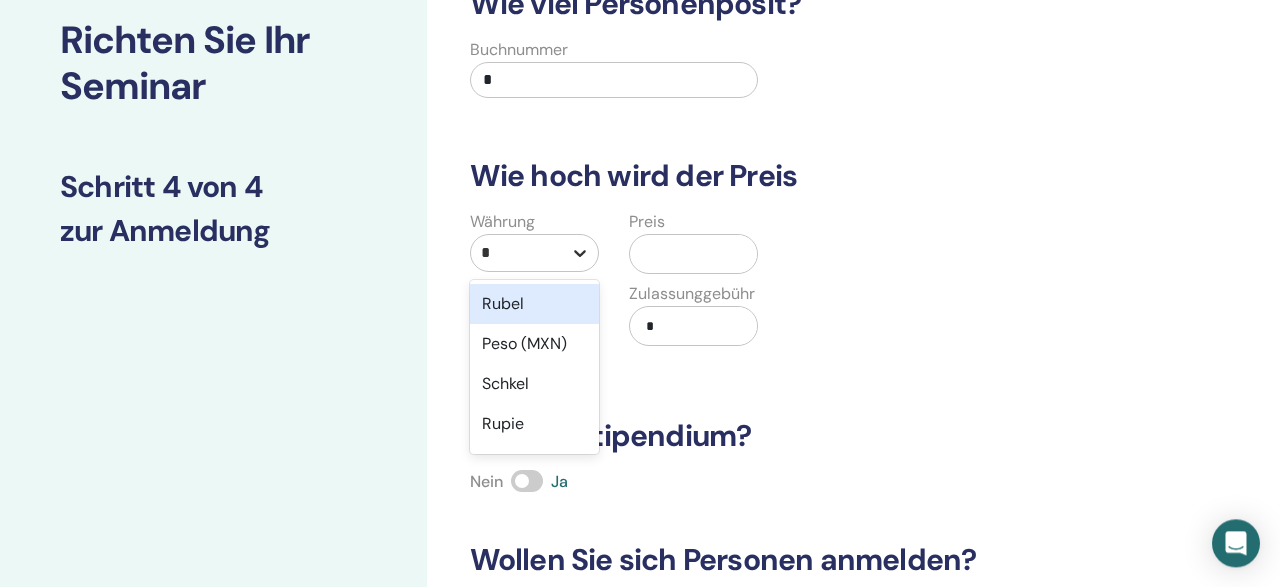 type on "**" 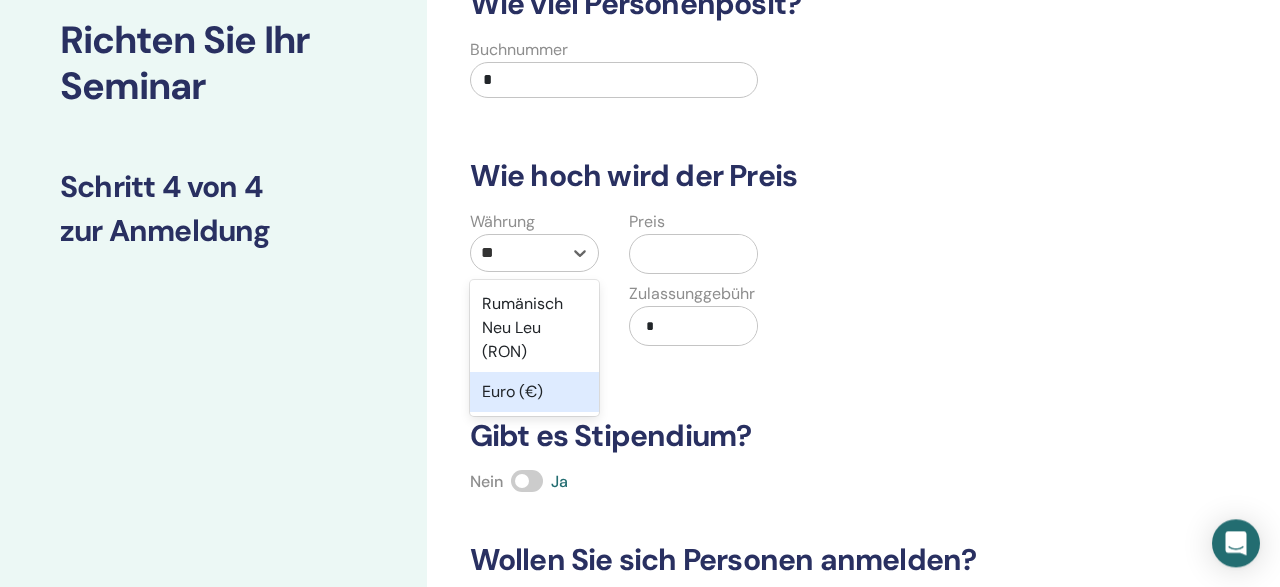 click on "Euro (€)" at bounding box center (534, 392) 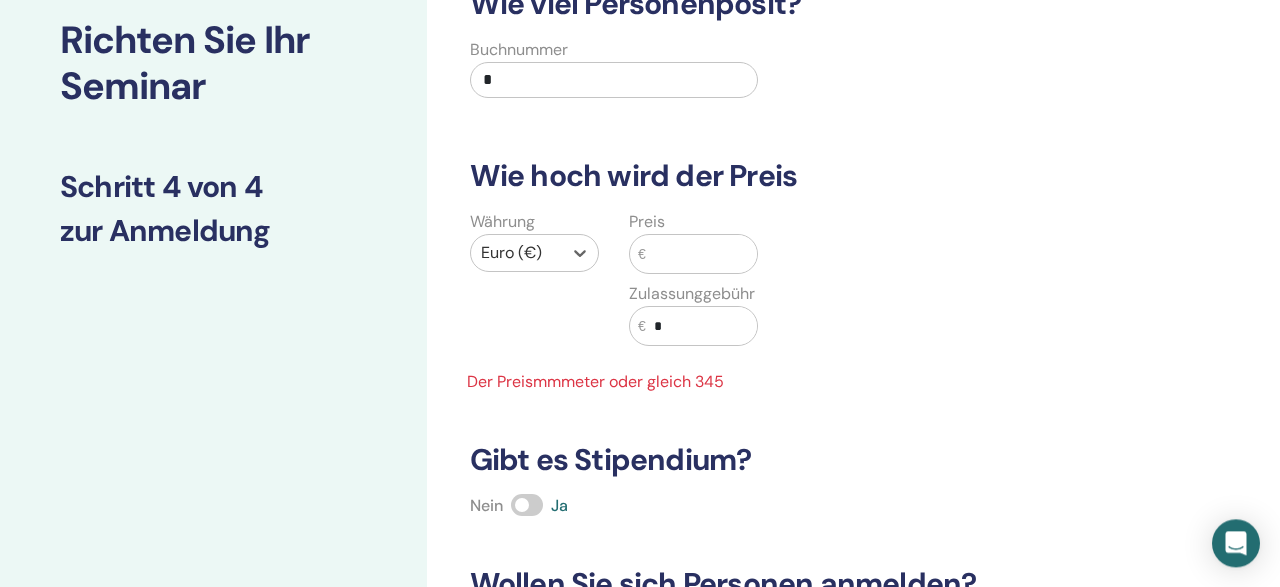 scroll, scrollTop: 126, scrollLeft: 0, axis: vertical 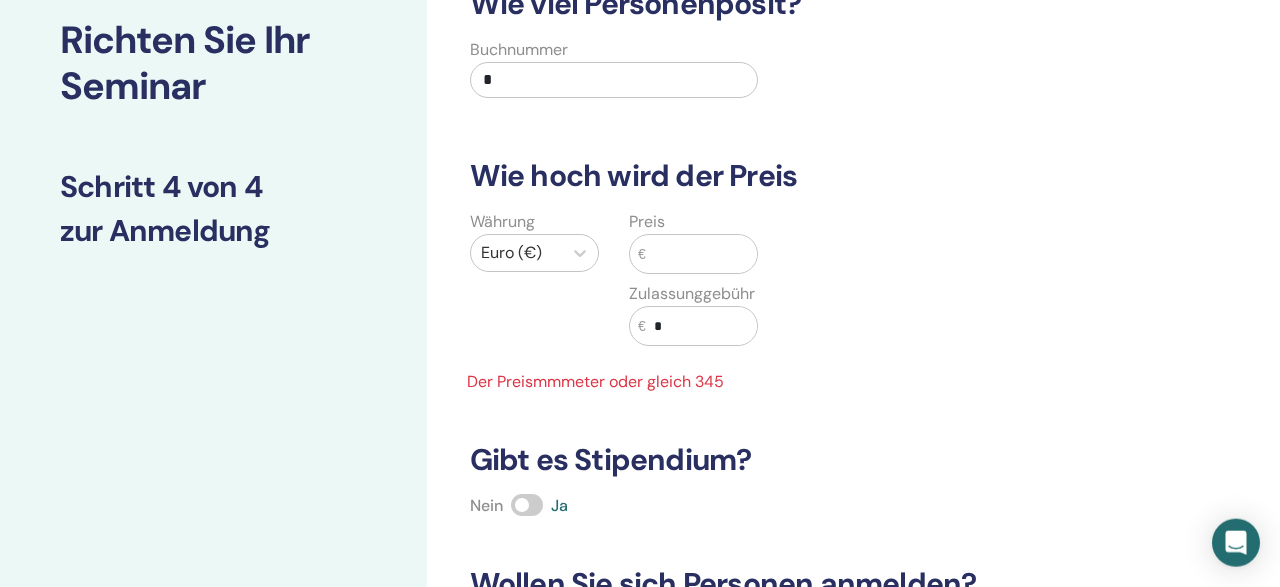 click at bounding box center (702, 254) 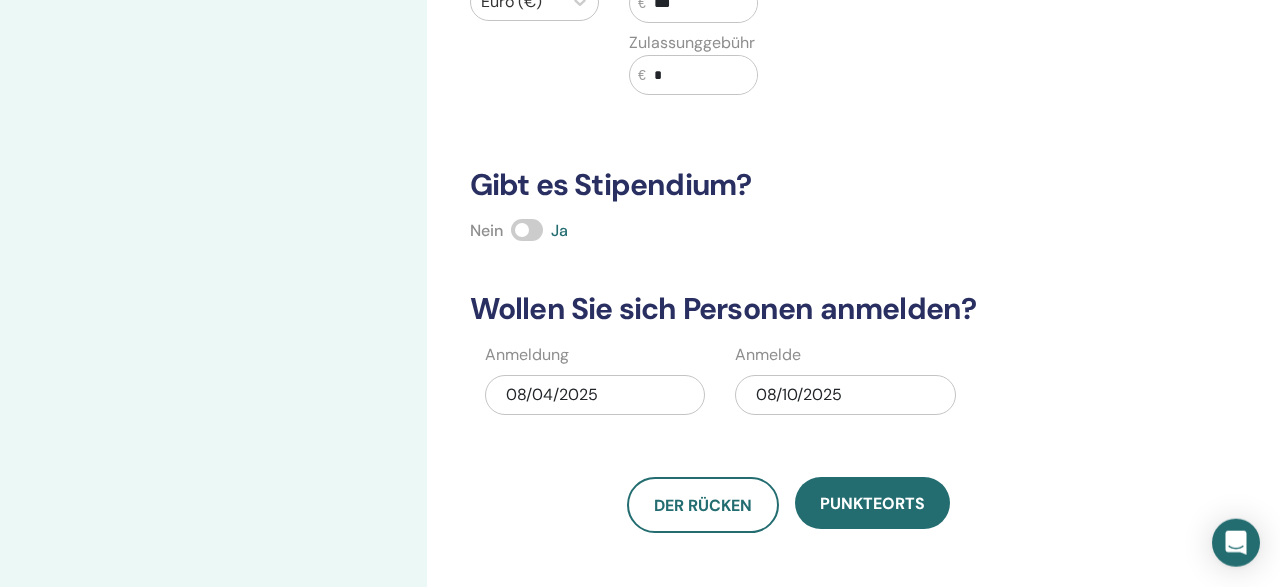 scroll, scrollTop: 386, scrollLeft: 0, axis: vertical 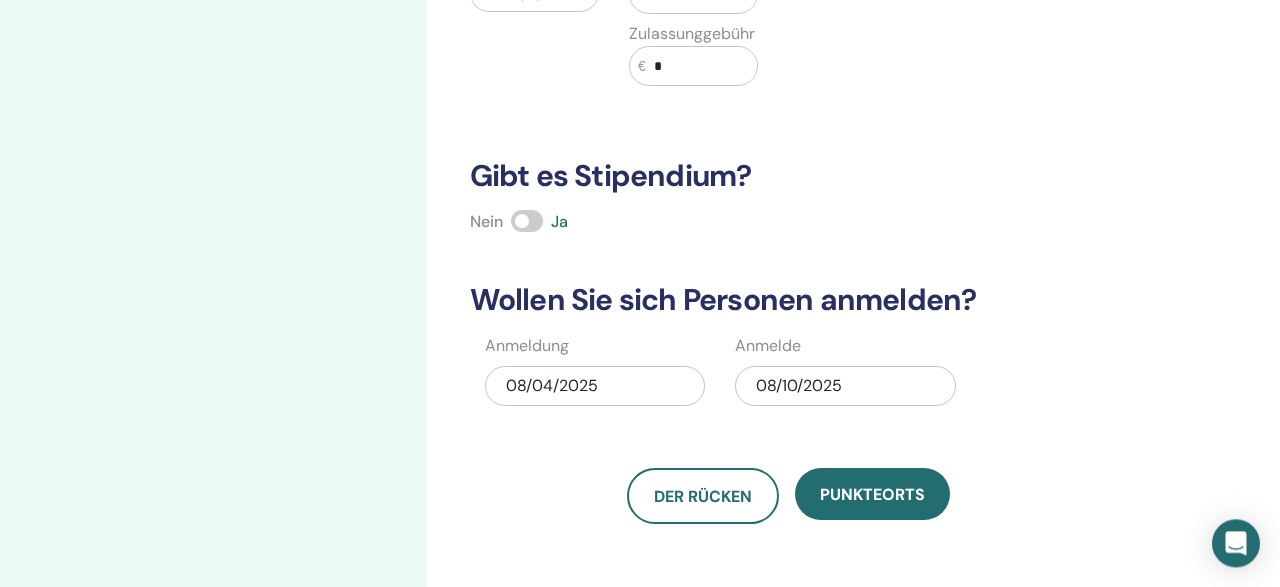 type on "***" 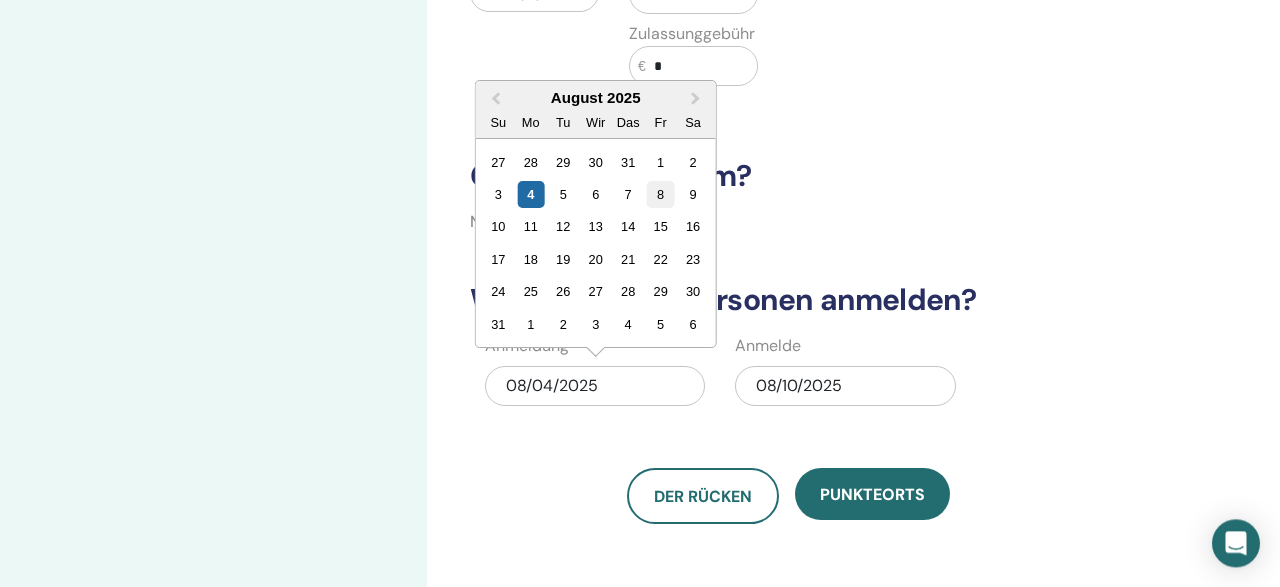 click on "8" at bounding box center (660, 194) 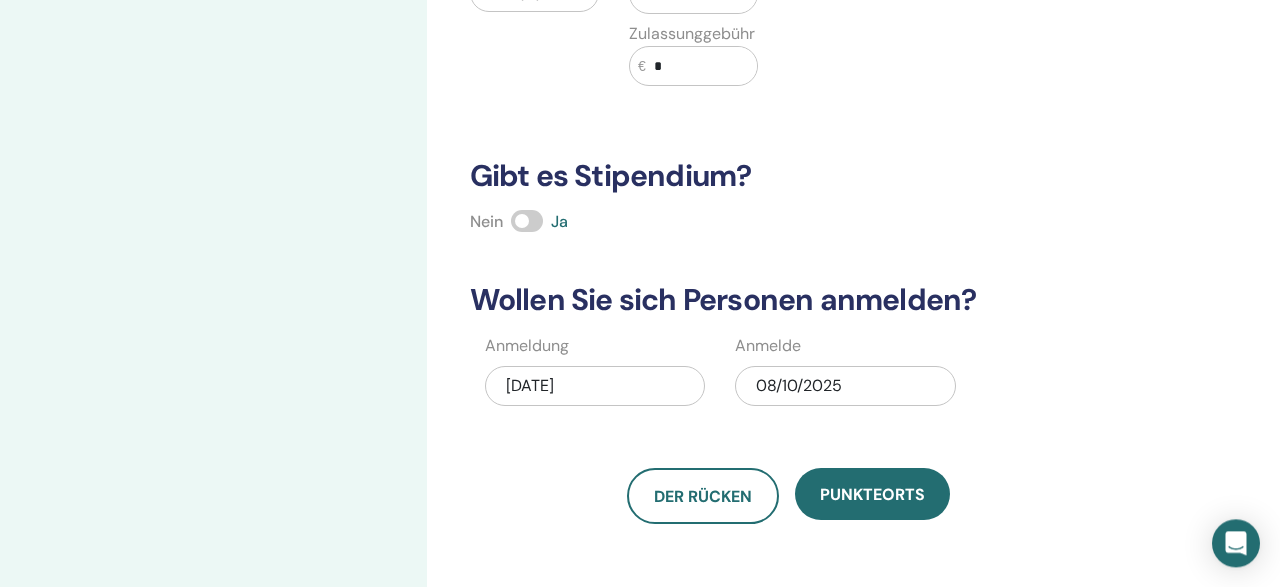 click on "08/08/2025" at bounding box center (595, 386) 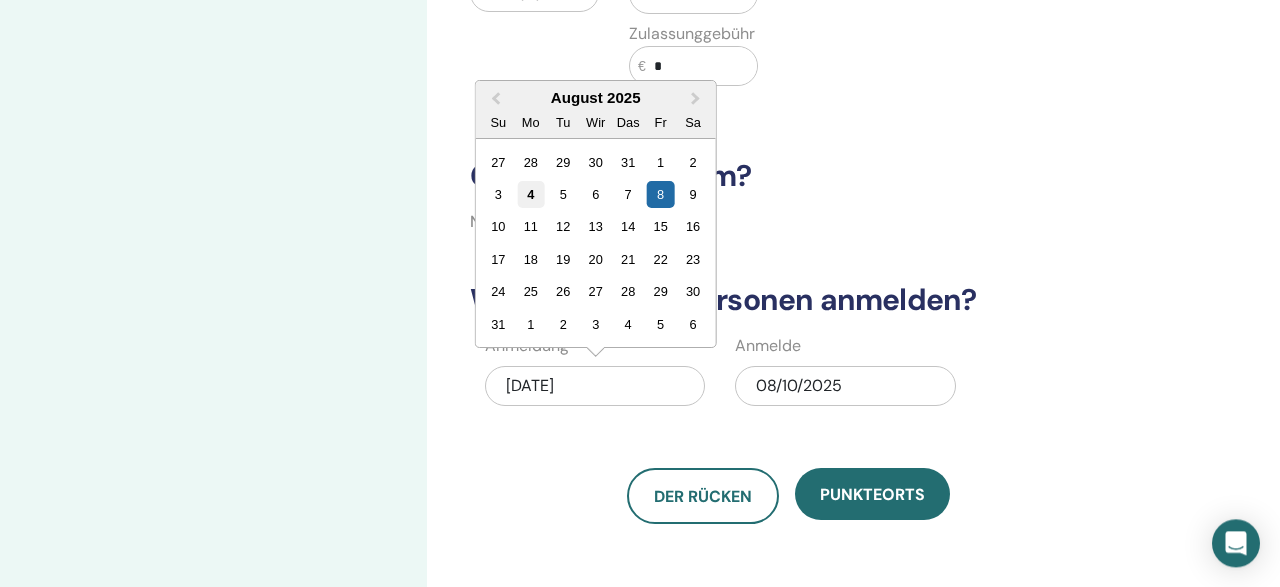 click on "4" at bounding box center (530, 194) 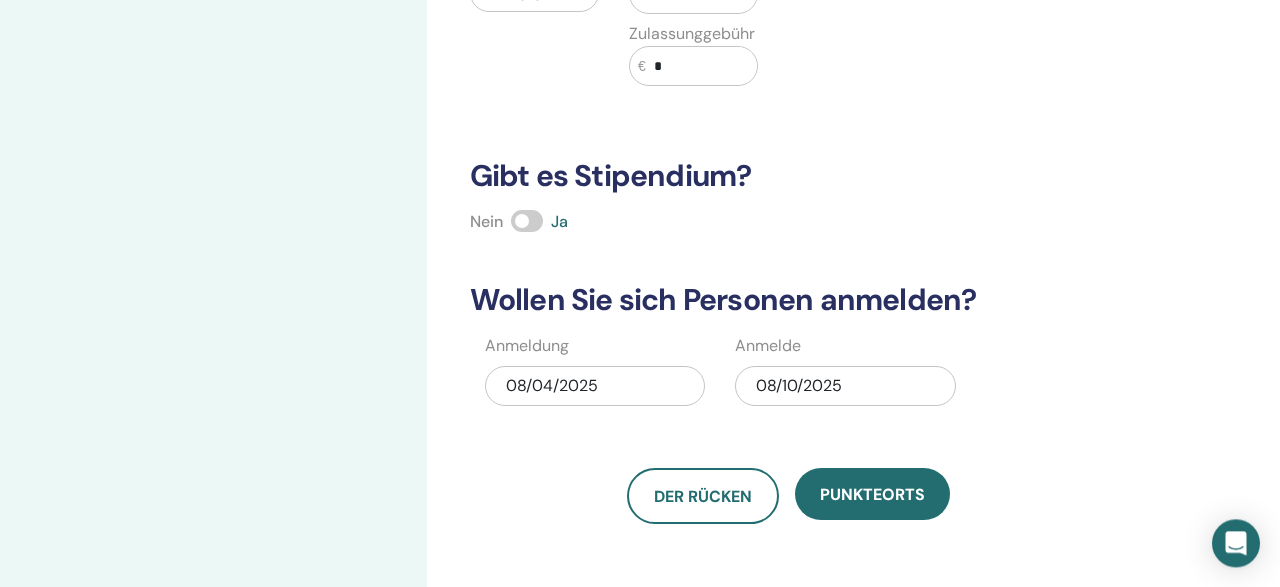 click on "08/10/2025" at bounding box center [845, 386] 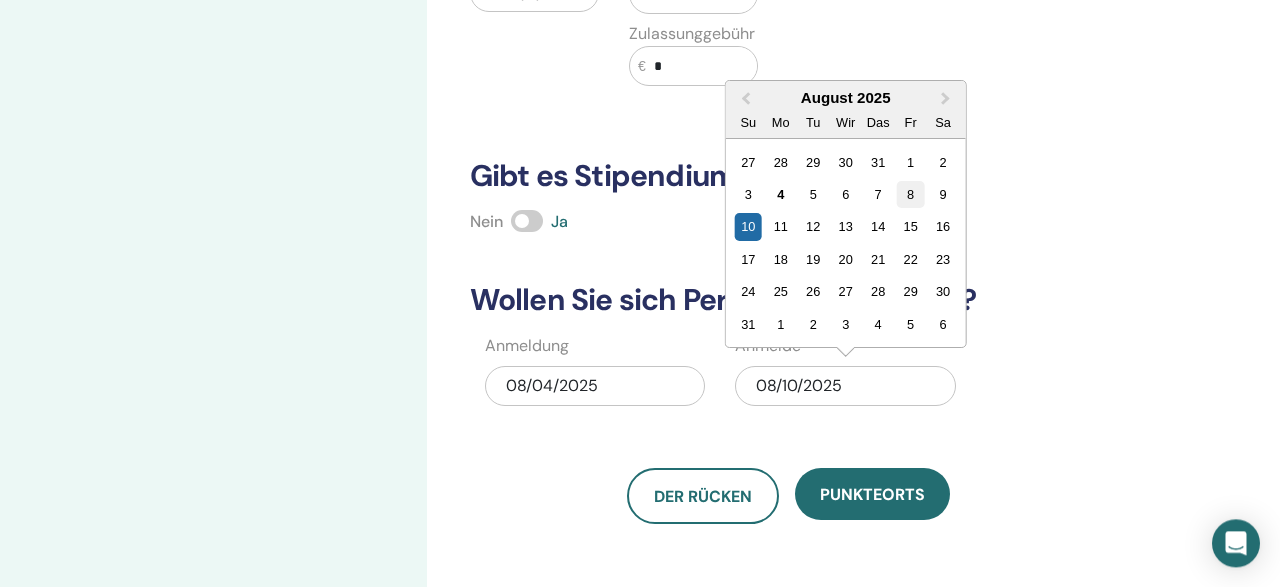 click on "8" at bounding box center (910, 194) 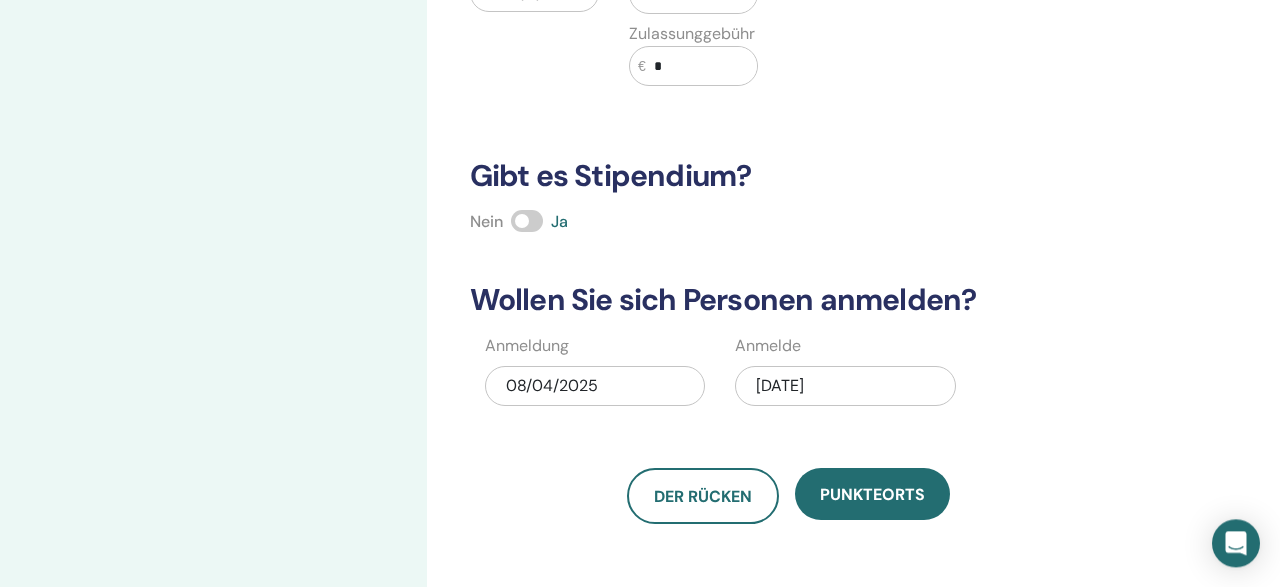 click on "08/08/2025" at bounding box center (845, 386) 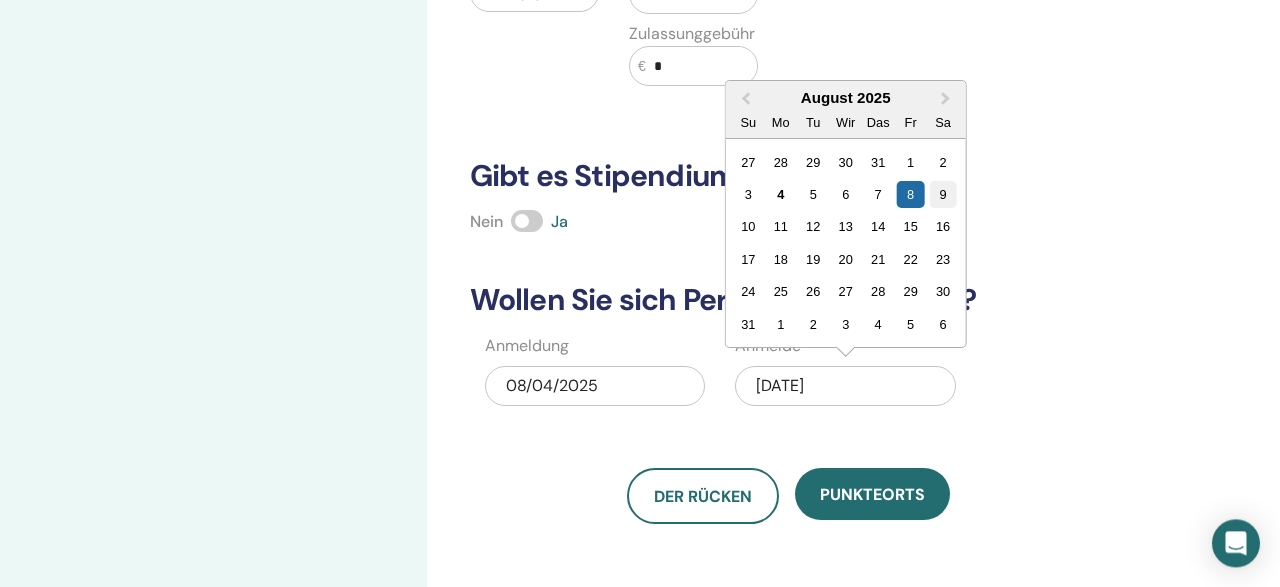 click on "9" at bounding box center [943, 194] 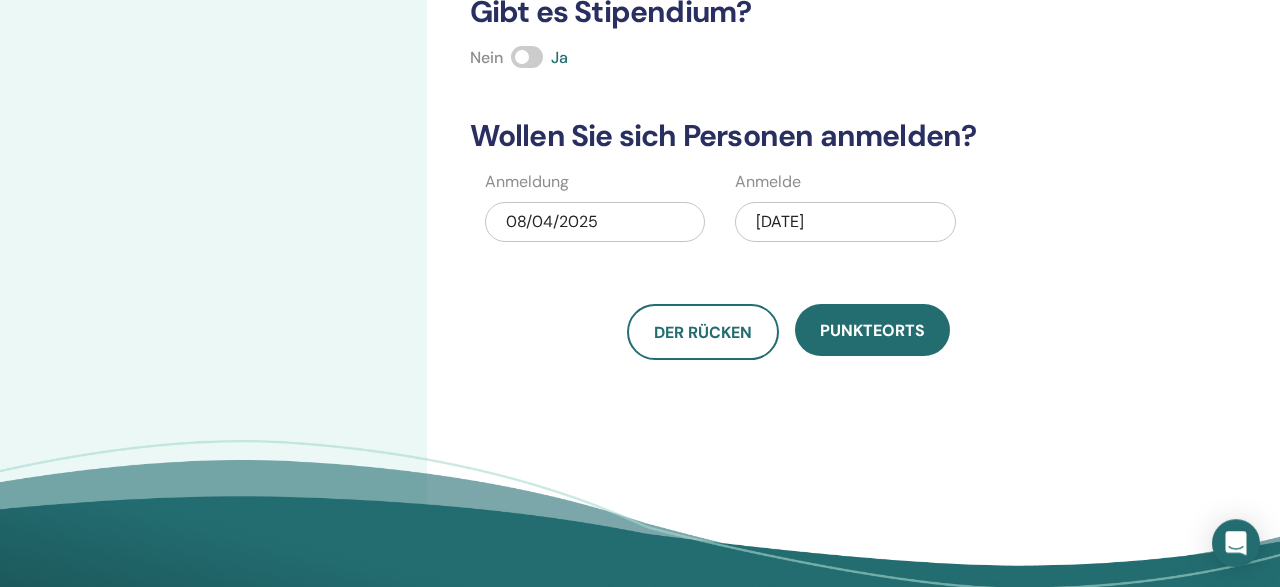 scroll, scrollTop: 512, scrollLeft: 0, axis: vertical 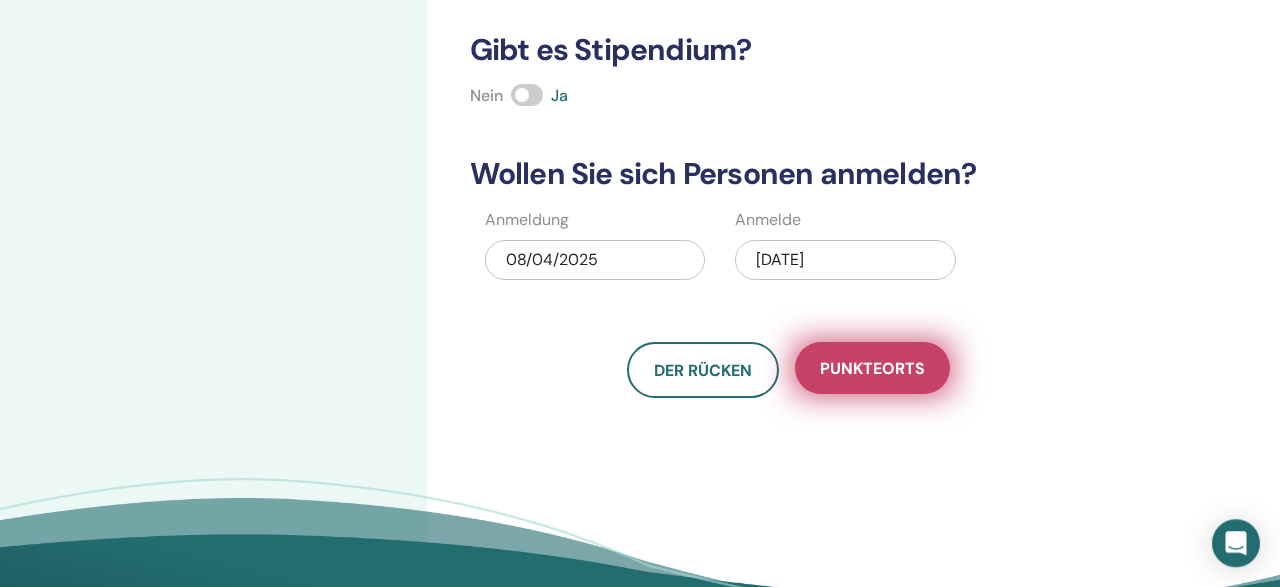 click on "punkteorts" at bounding box center [872, 368] 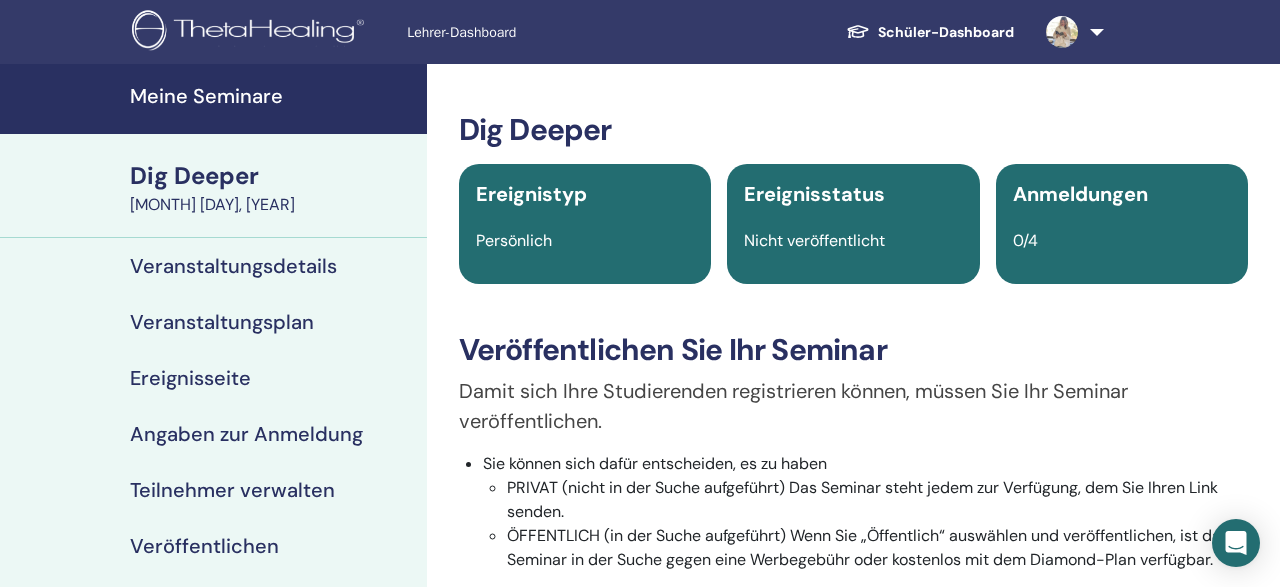scroll, scrollTop: 0, scrollLeft: 0, axis: both 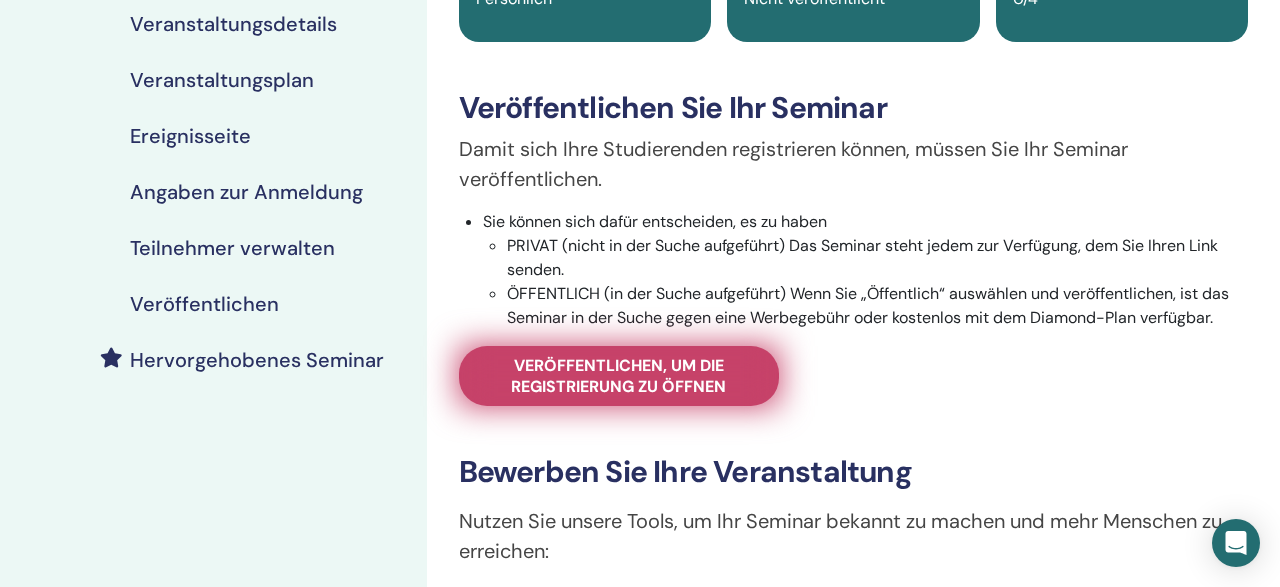 click on "Veröffentlichen, um die Registrierung zu öffnen" at bounding box center [619, 376] 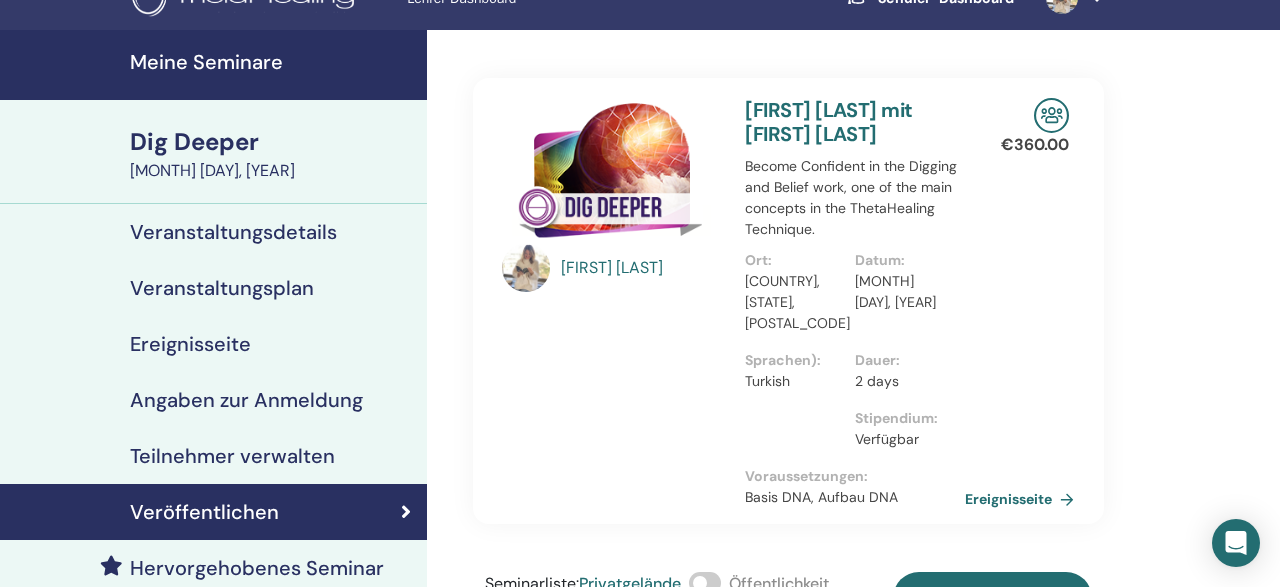 scroll, scrollTop: 32, scrollLeft: 0, axis: vertical 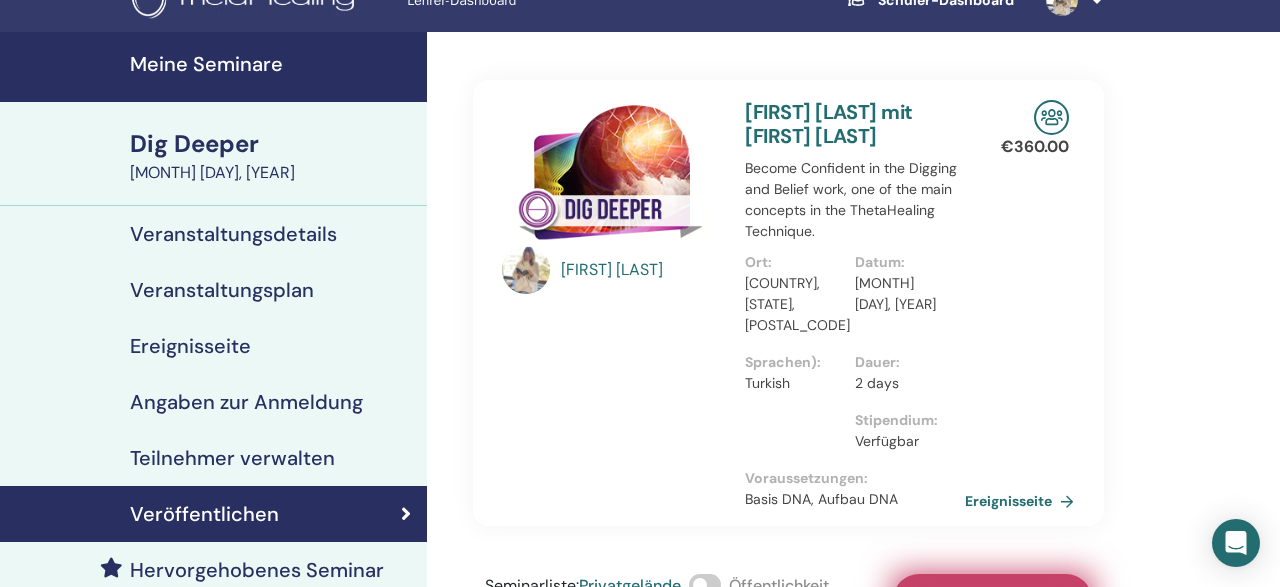 click on "Veröffentlichen" at bounding box center [992, 600] 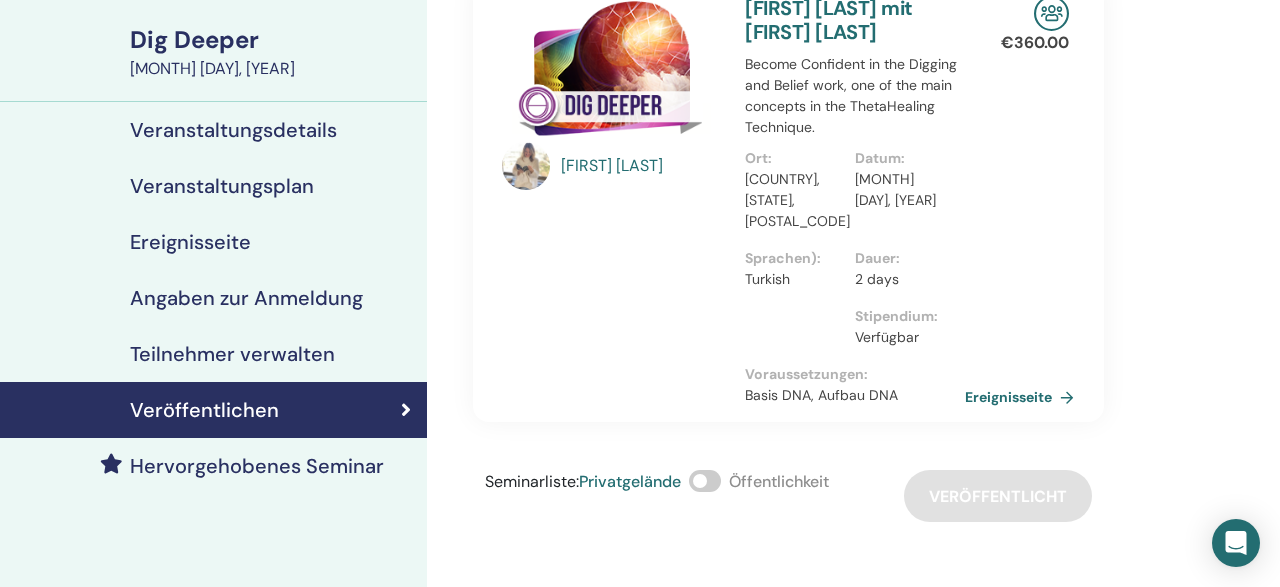 scroll, scrollTop: 188, scrollLeft: 0, axis: vertical 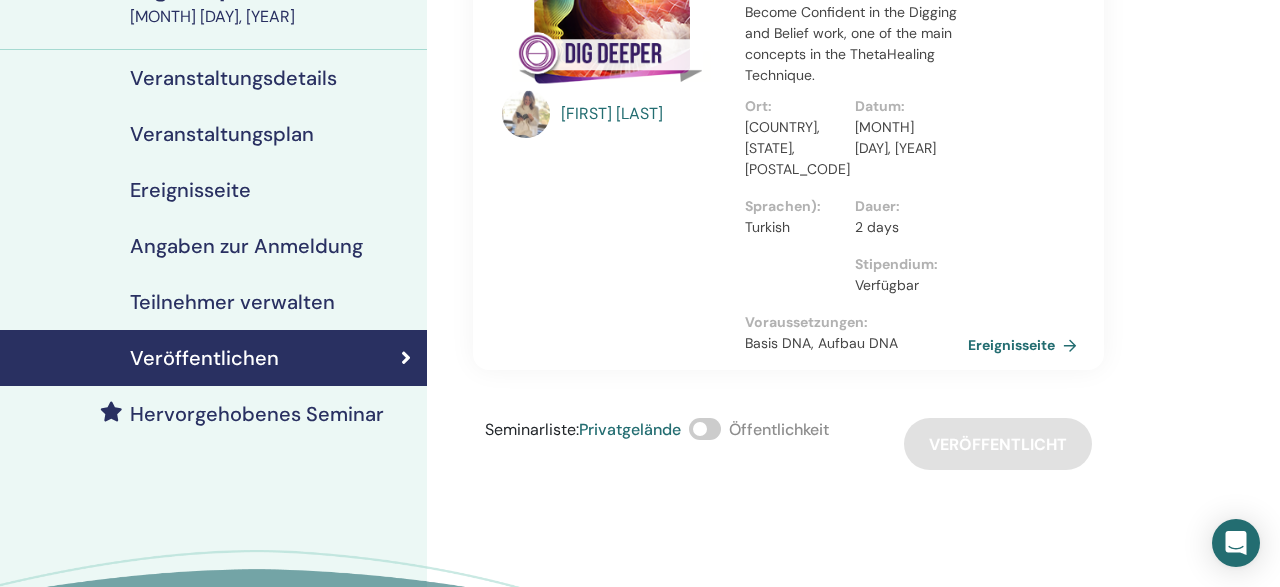 click on "Ereignisseite" at bounding box center [1026, 345] 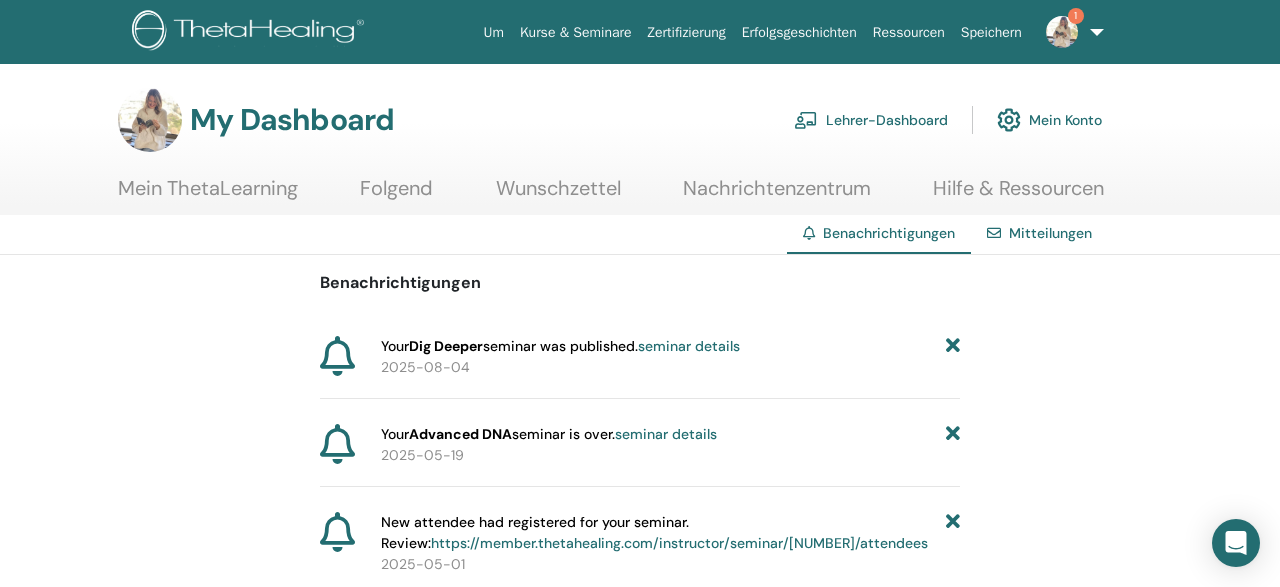 scroll, scrollTop: 0, scrollLeft: 0, axis: both 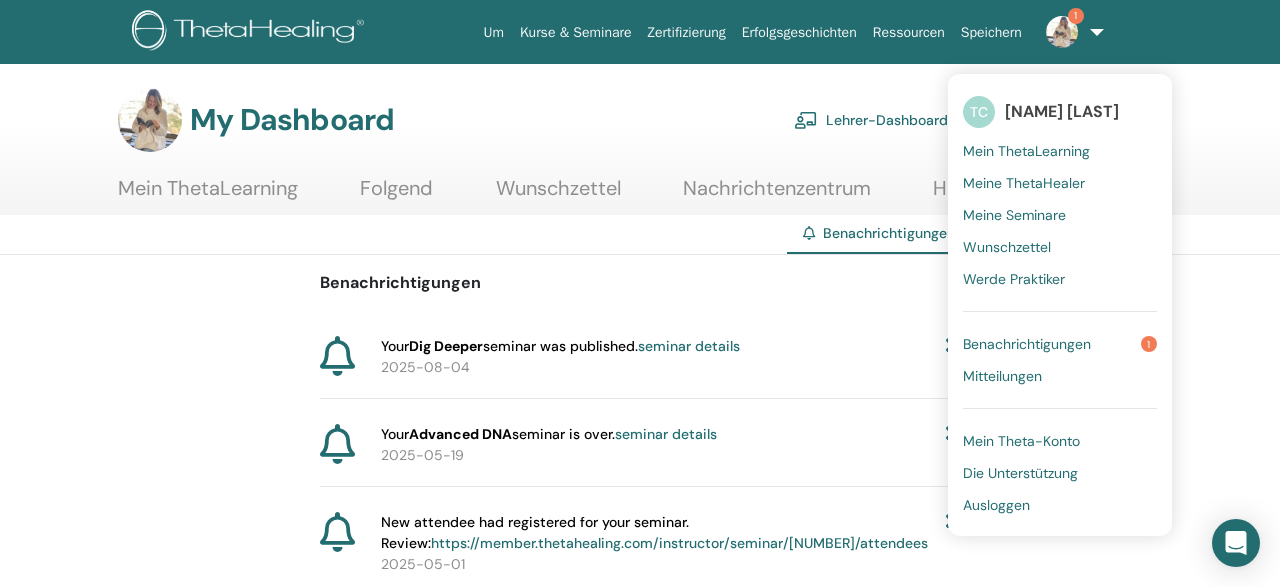 click on "Your  Dig Deeper  seminar was published.
seminar details" at bounding box center (560, 346) 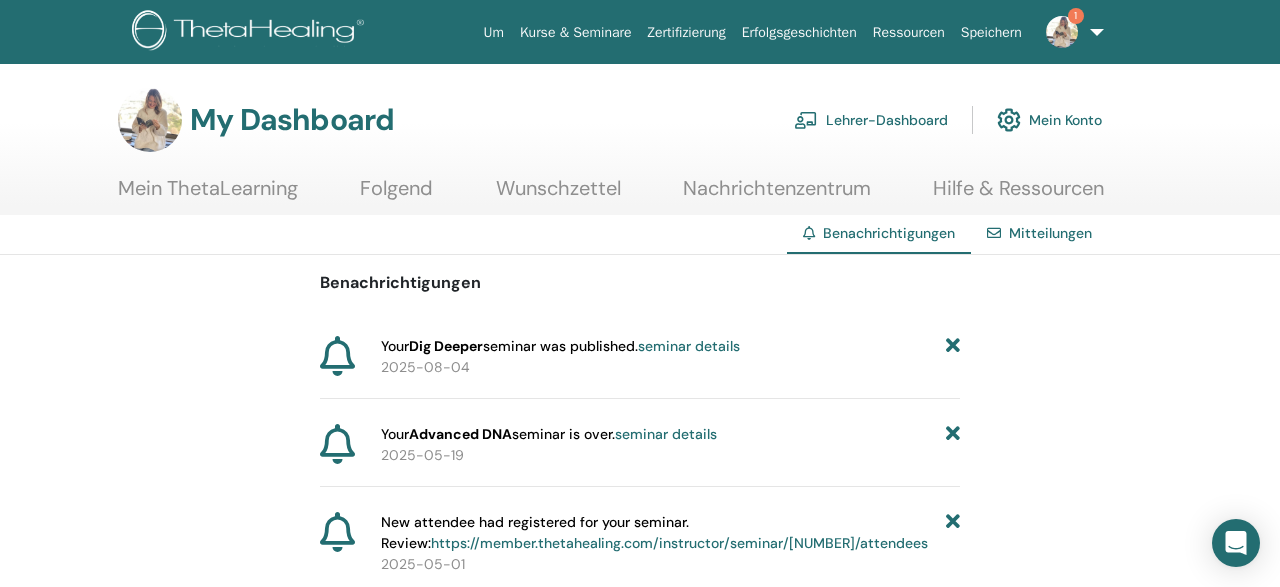 click on "seminar details" at bounding box center [666, 434] 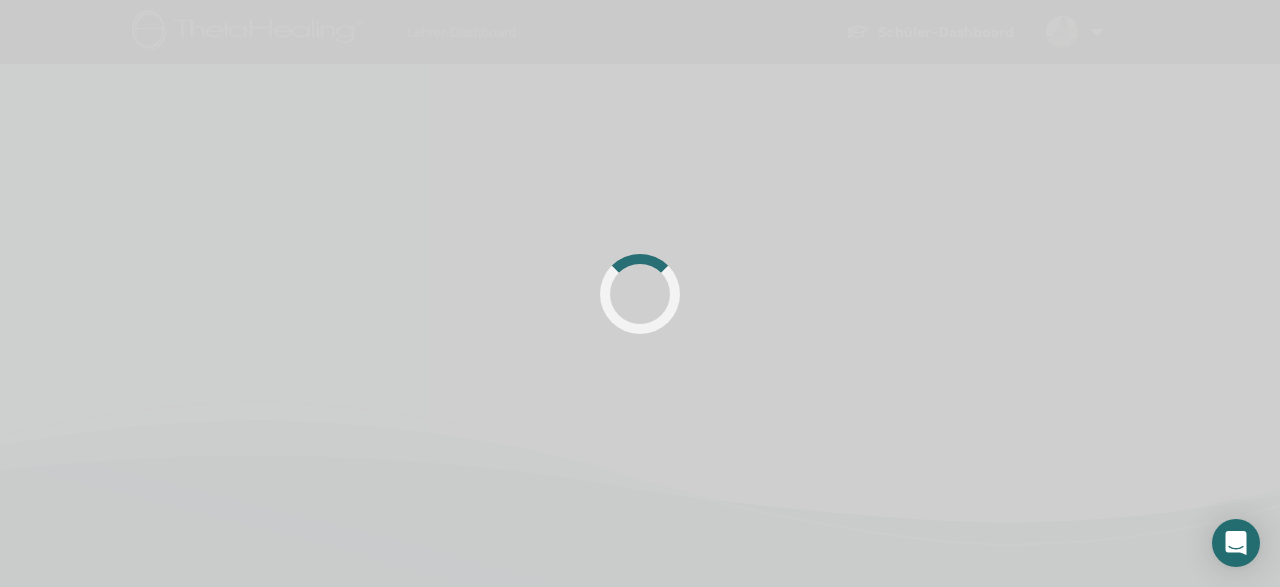 scroll, scrollTop: 0, scrollLeft: 0, axis: both 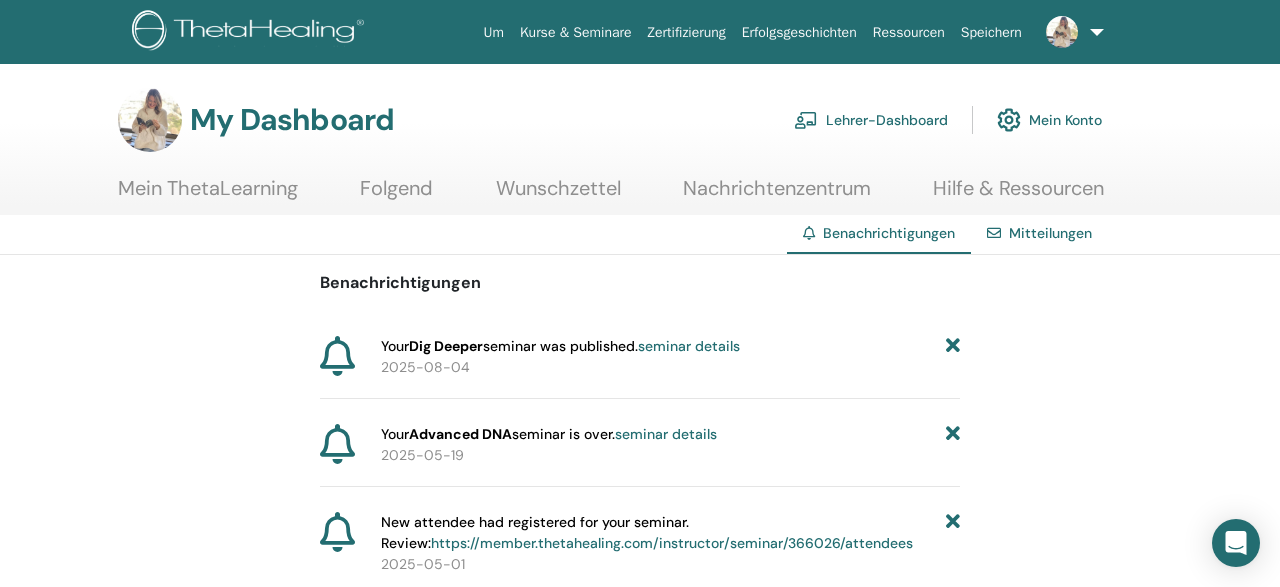 click on "seminar details" at bounding box center [689, 346] 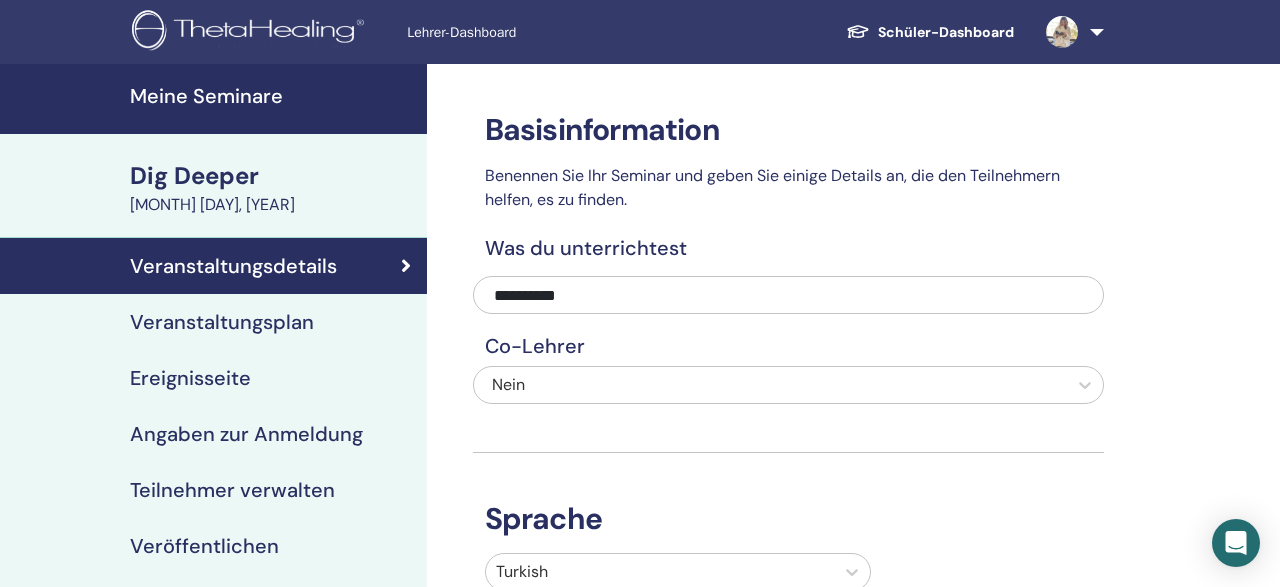 scroll, scrollTop: 0, scrollLeft: 0, axis: both 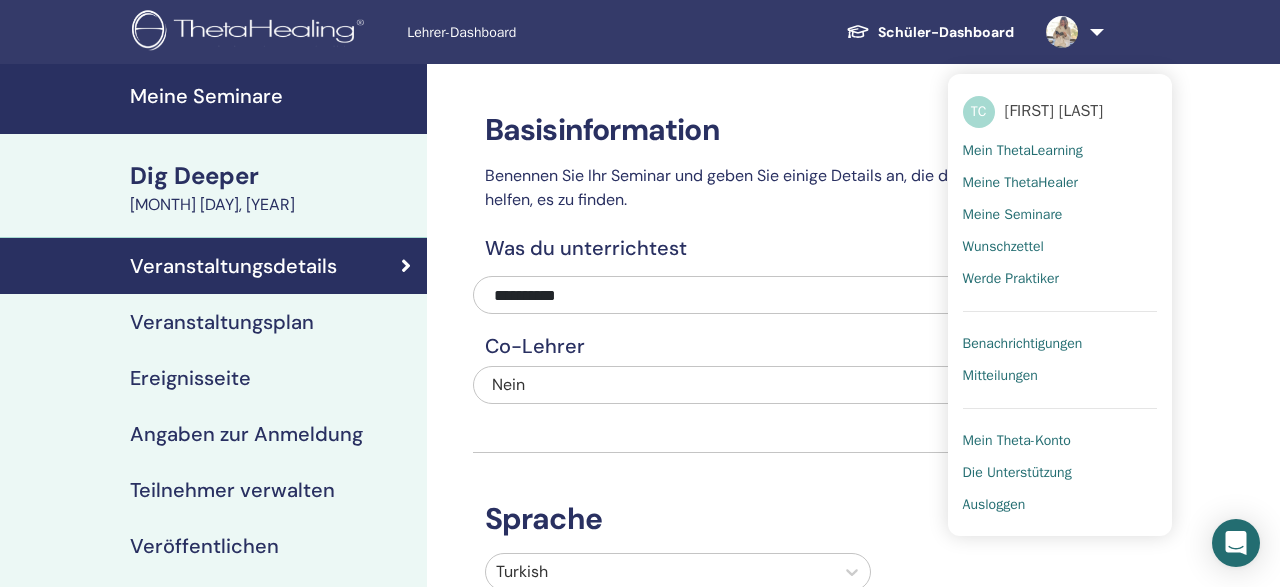 click on "Ausloggen" at bounding box center [994, 505] 